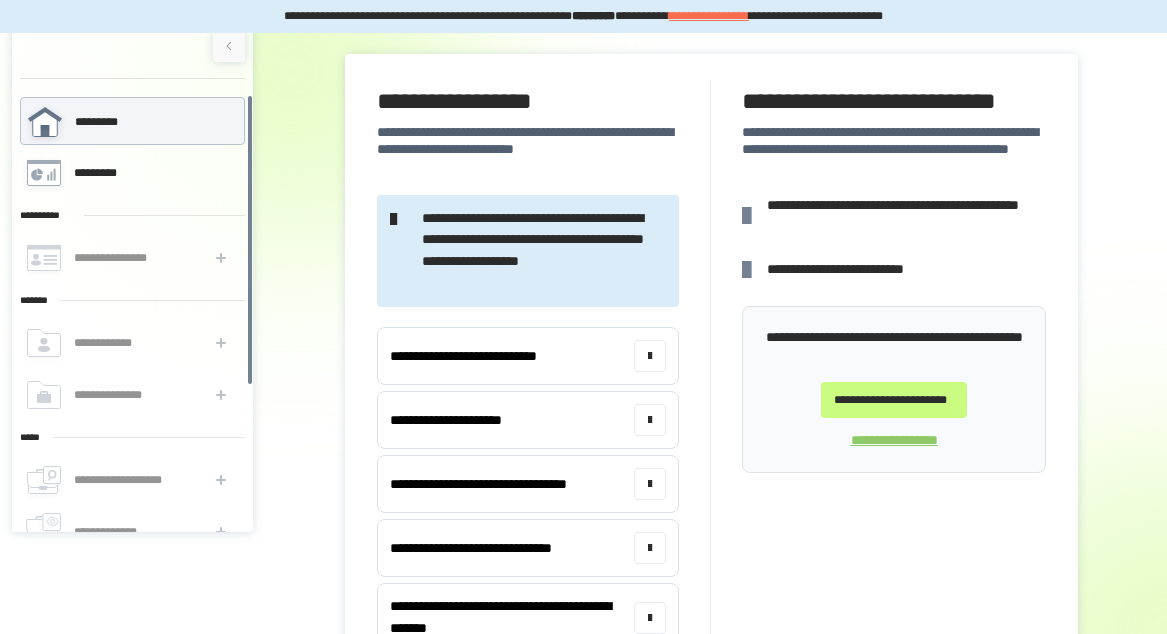 scroll, scrollTop: 149, scrollLeft: 0, axis: vertical 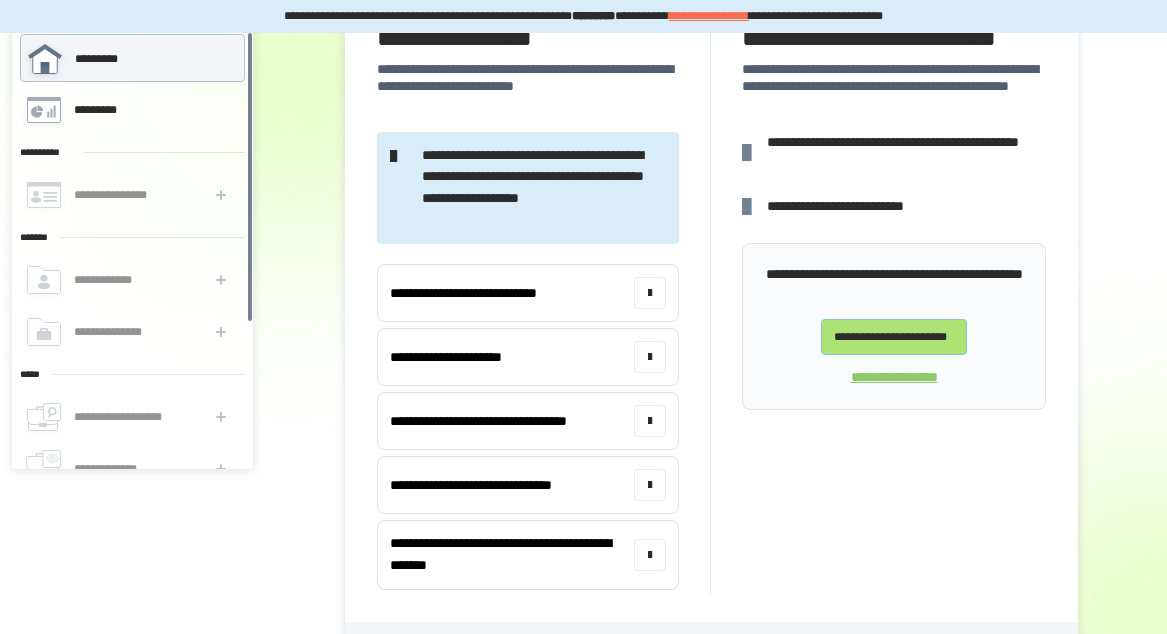click on "**********" at bounding box center [894, 337] 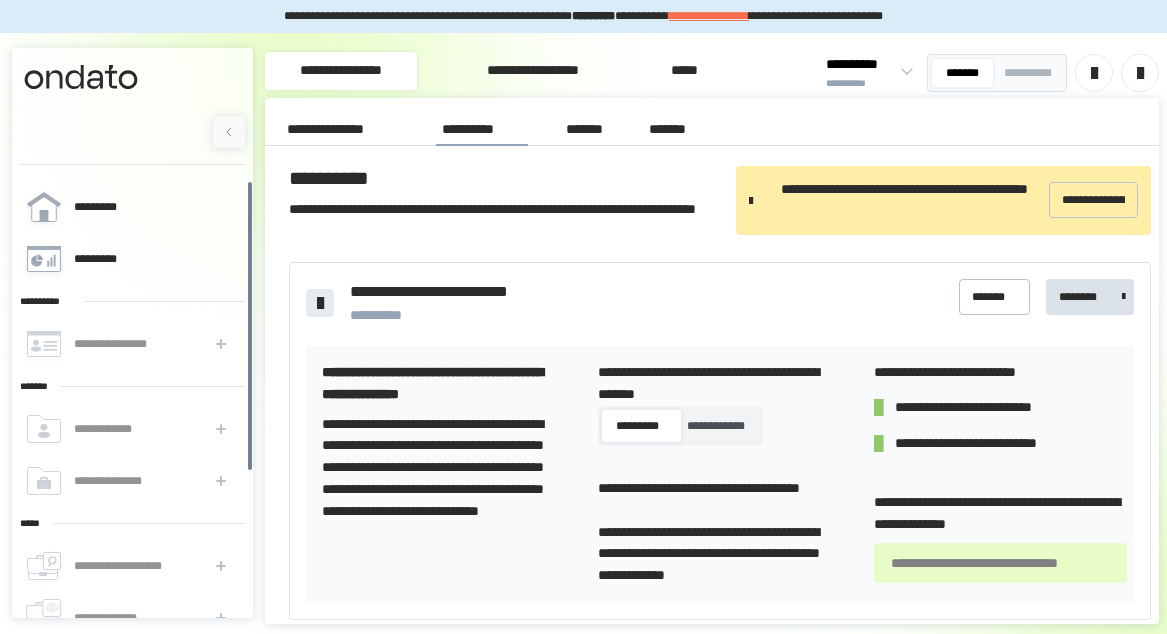 scroll, scrollTop: 6, scrollLeft: 0, axis: vertical 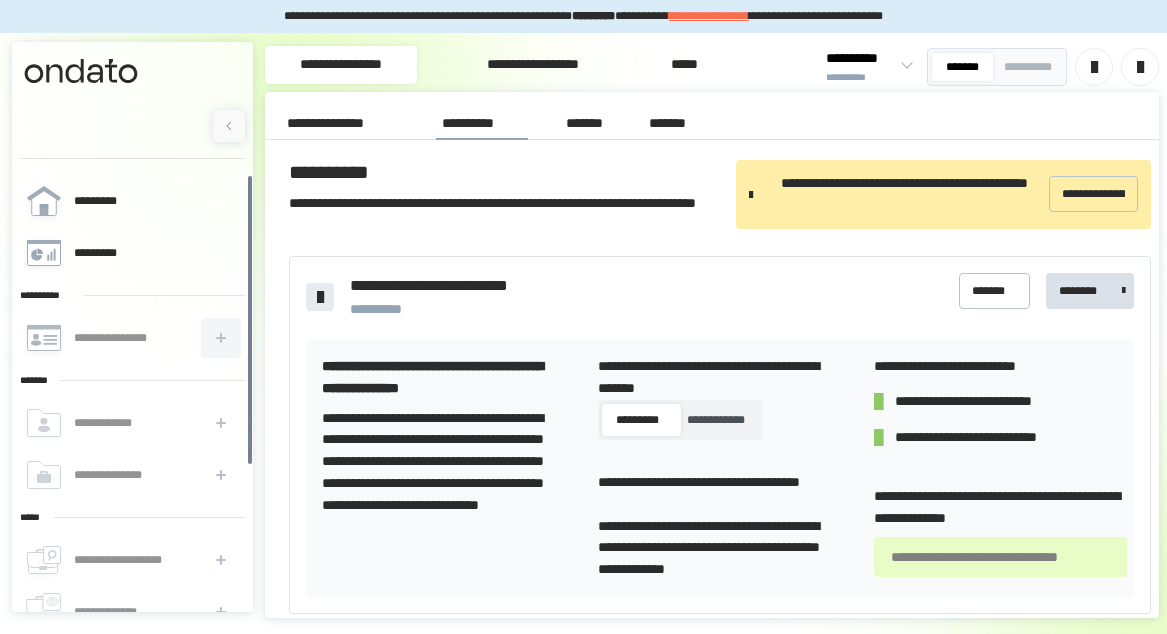 click at bounding box center (221, 338) 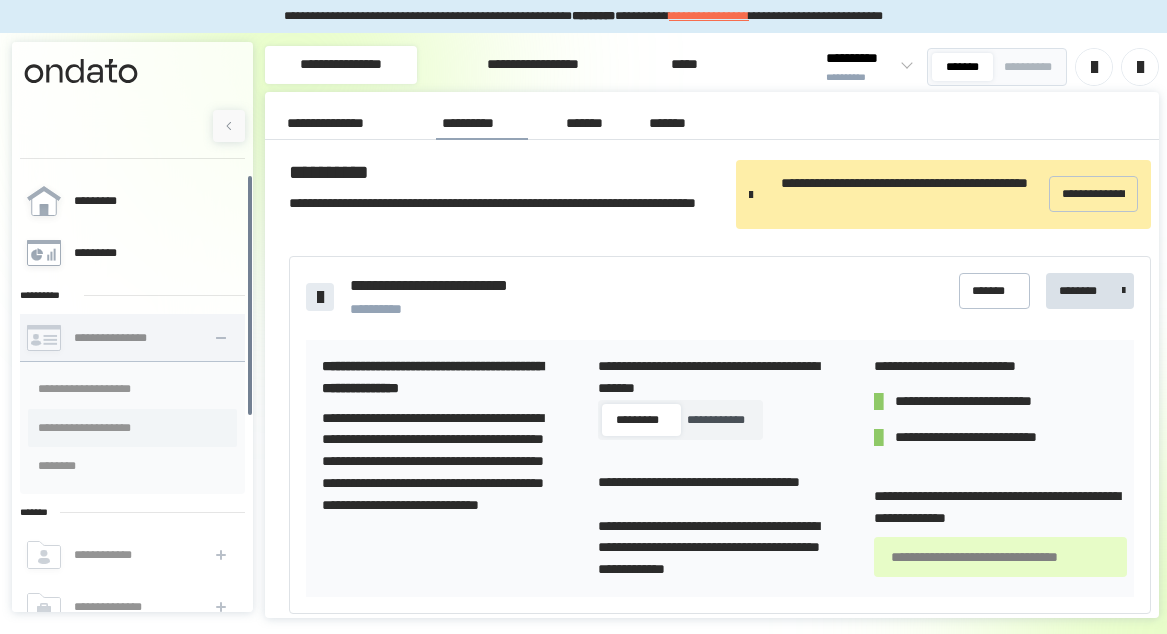 click on "**********" at bounding box center [132, 428] 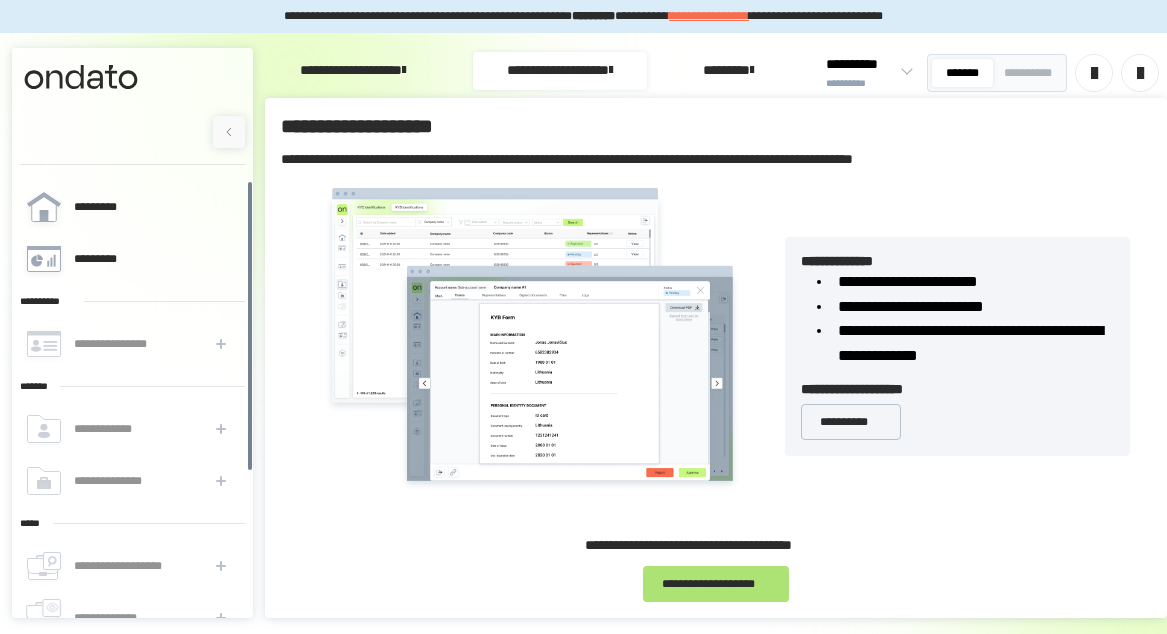 click on "**********" at bounding box center (716, 584) 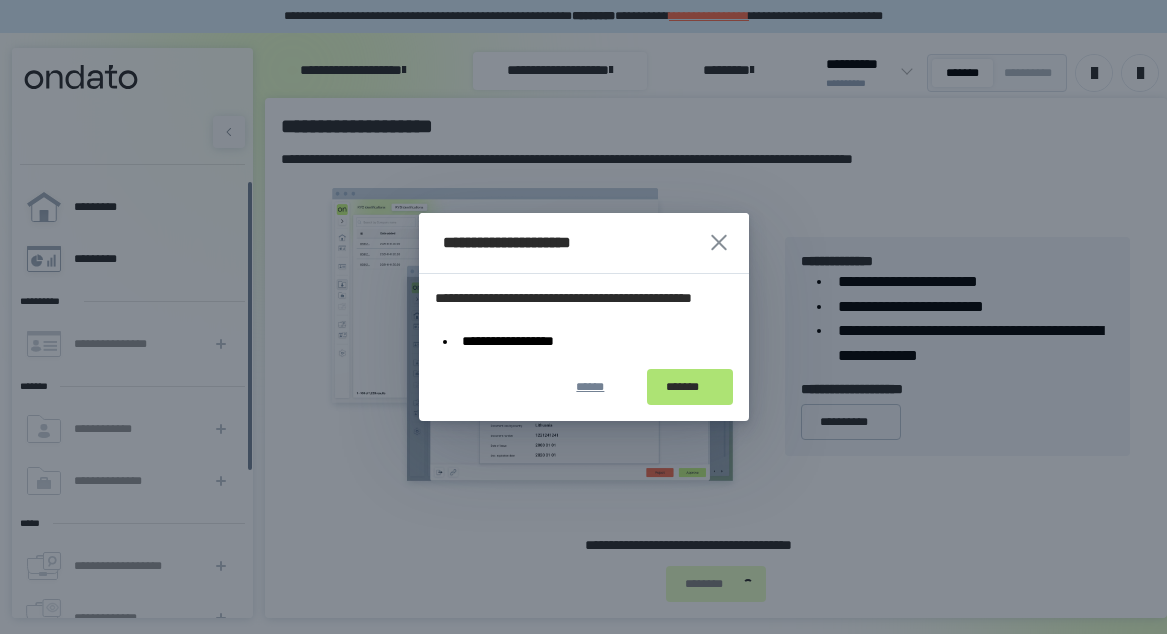 click on "*******" at bounding box center [690, 387] 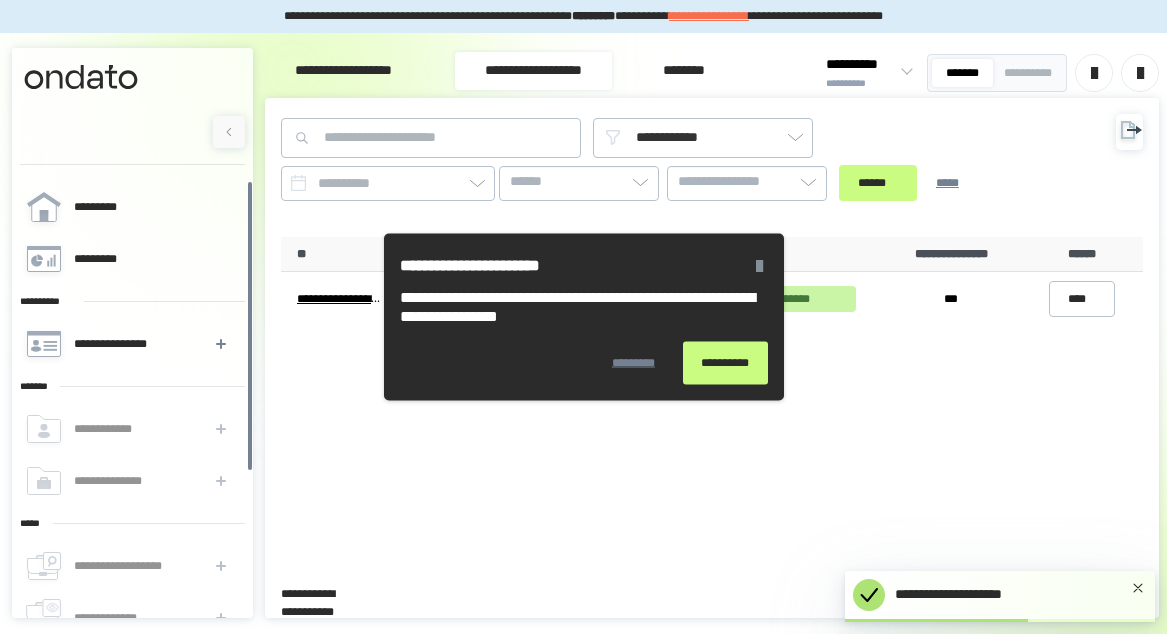click at bounding box center [759, 266] 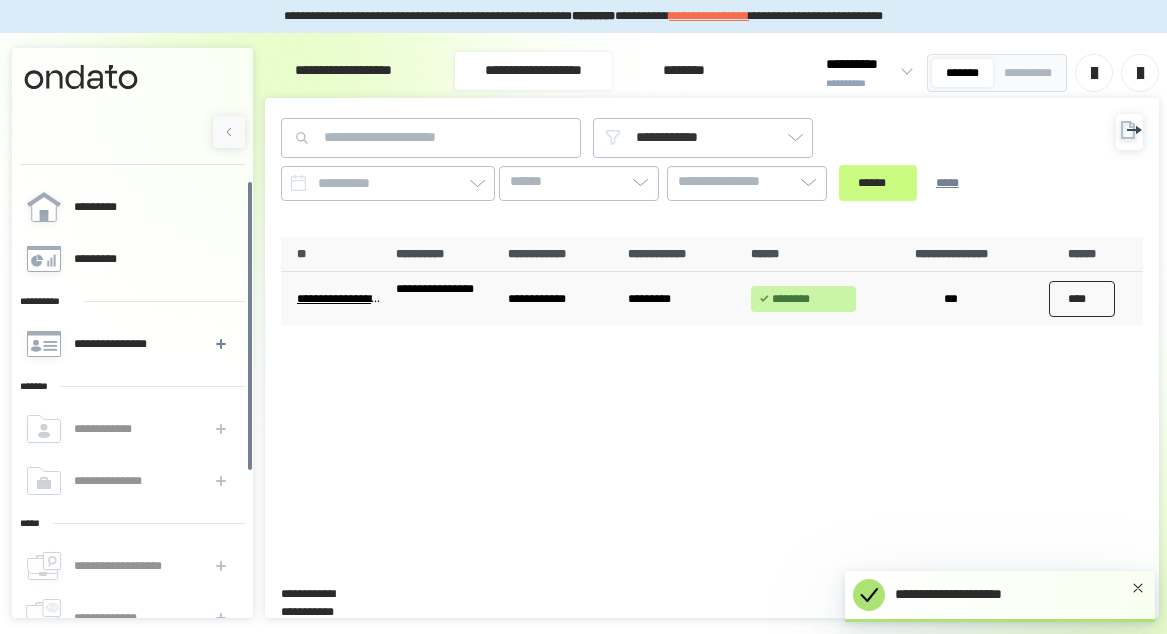 click on "****" at bounding box center [1082, 299] 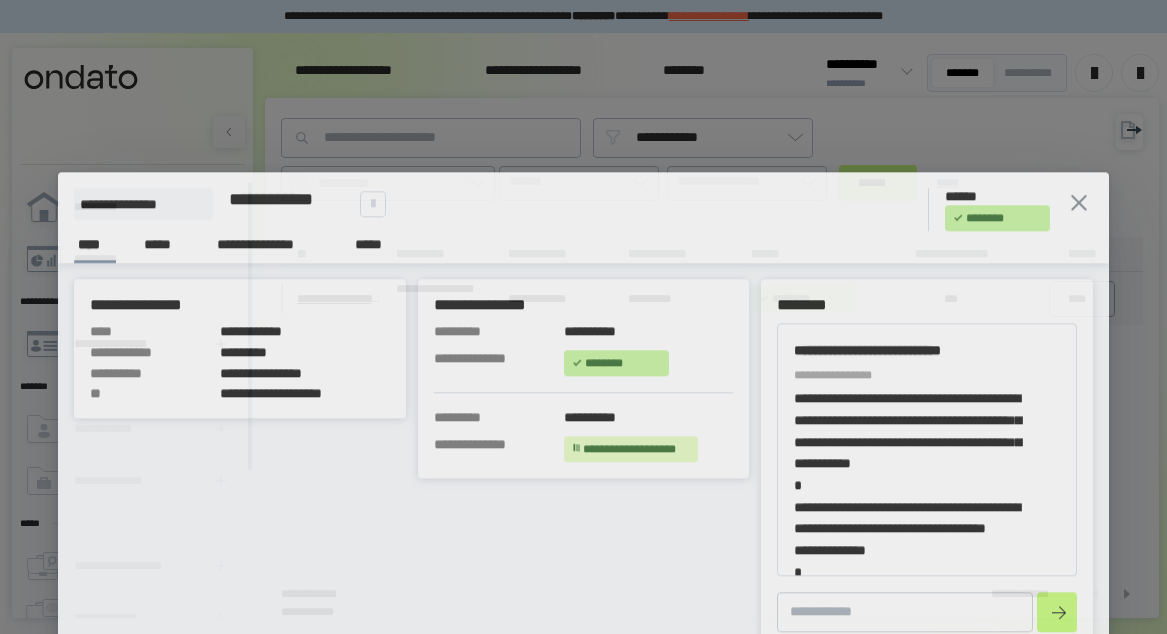 scroll, scrollTop: 166, scrollLeft: 0, axis: vertical 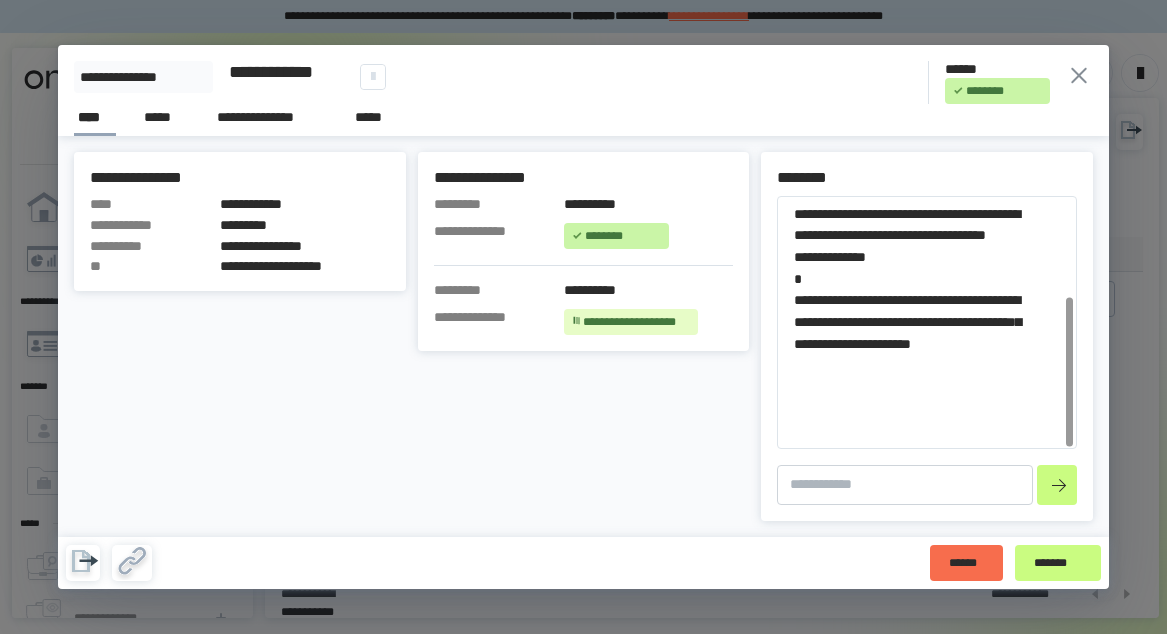 type on "*" 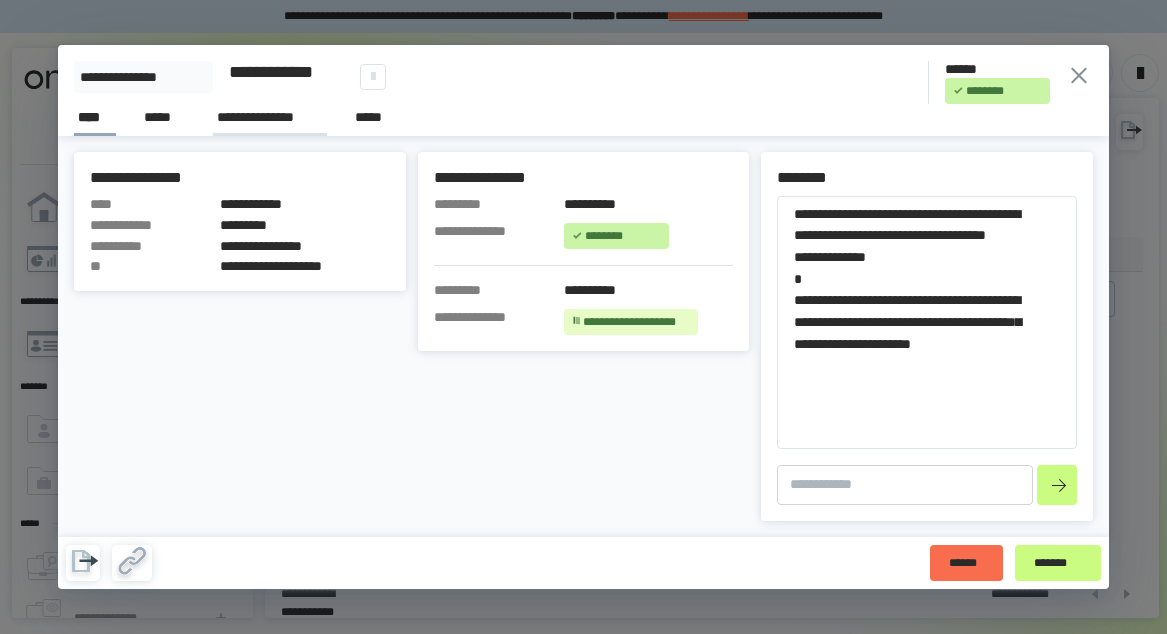 click on "**********" at bounding box center (270, 117) 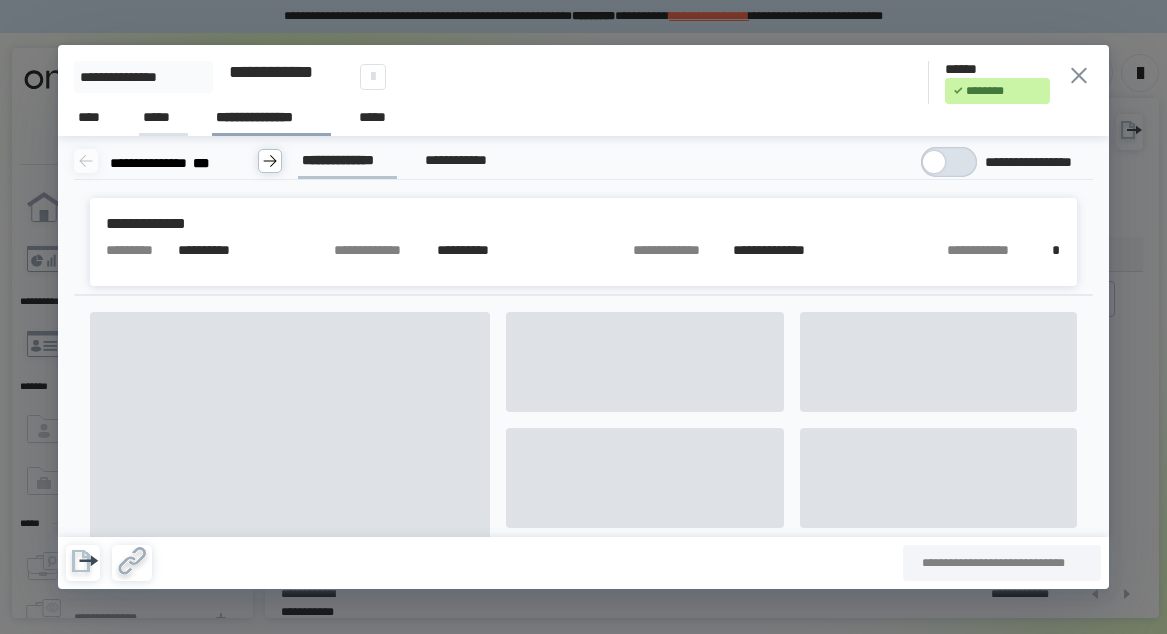 click on "*****" at bounding box center [163, 118] 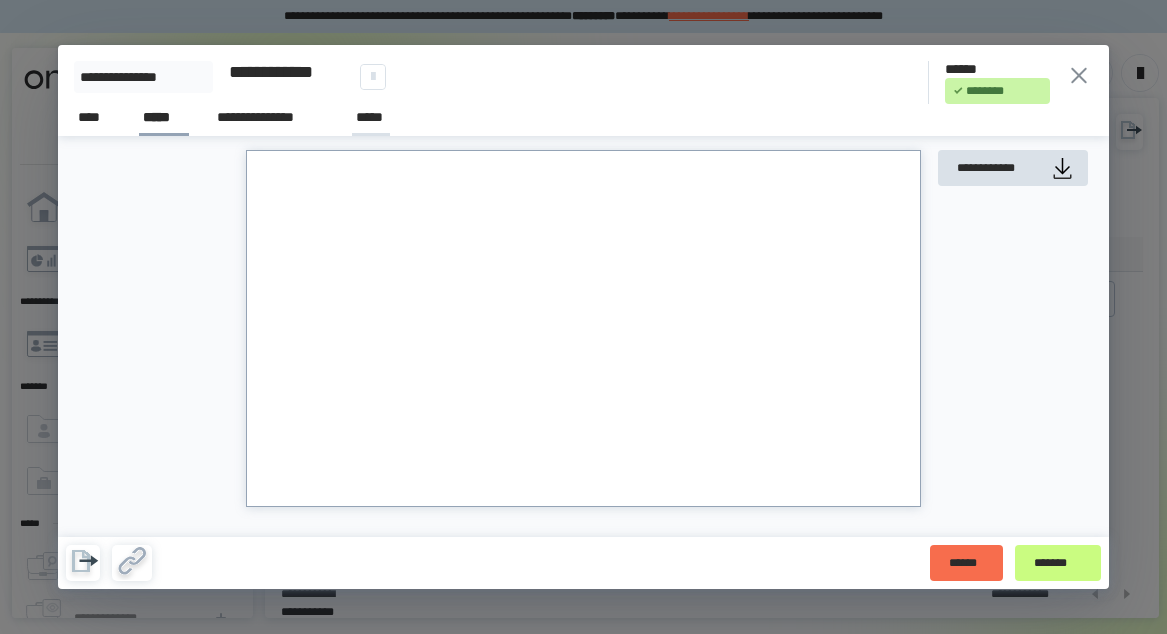click on "*****" at bounding box center (371, 117) 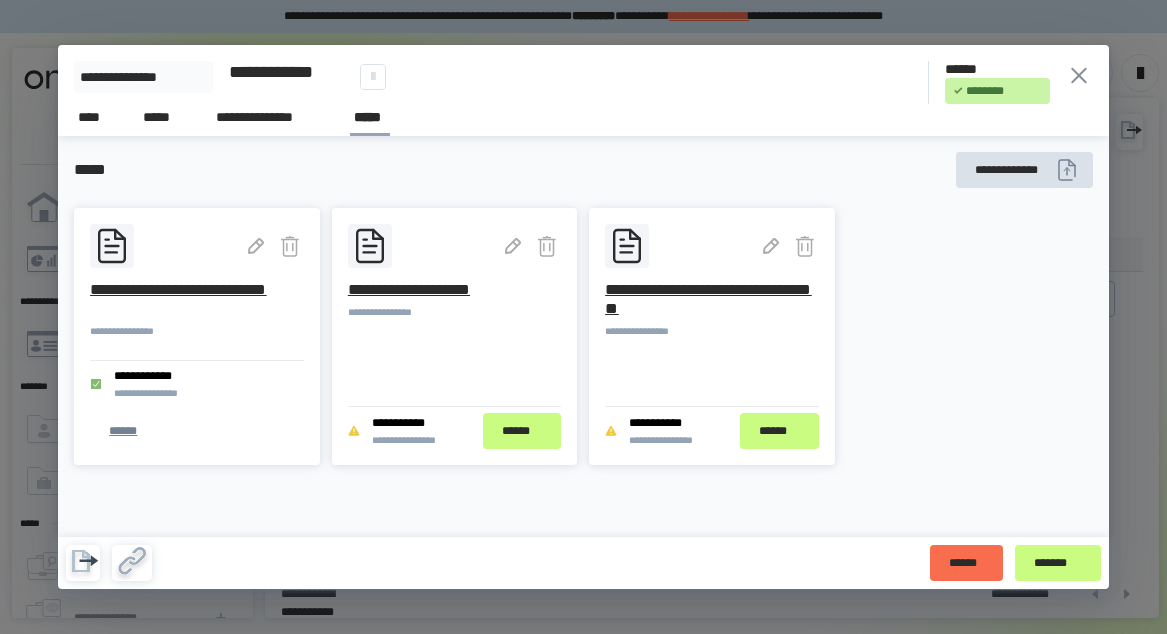 click 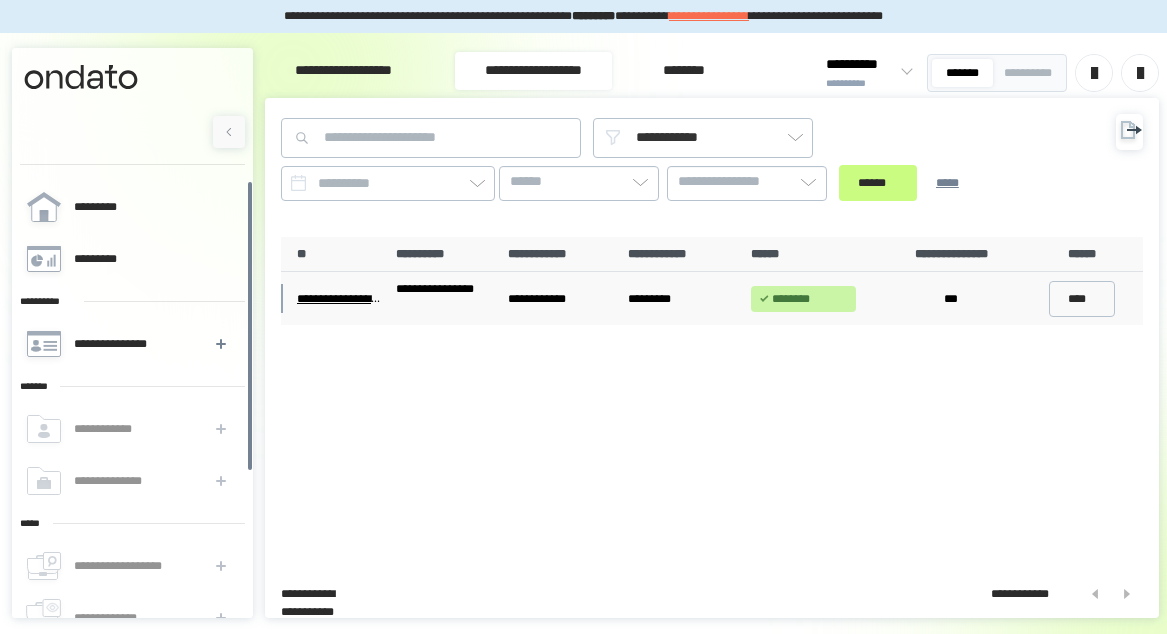 click on "**********" at bounding box center [339, 299] 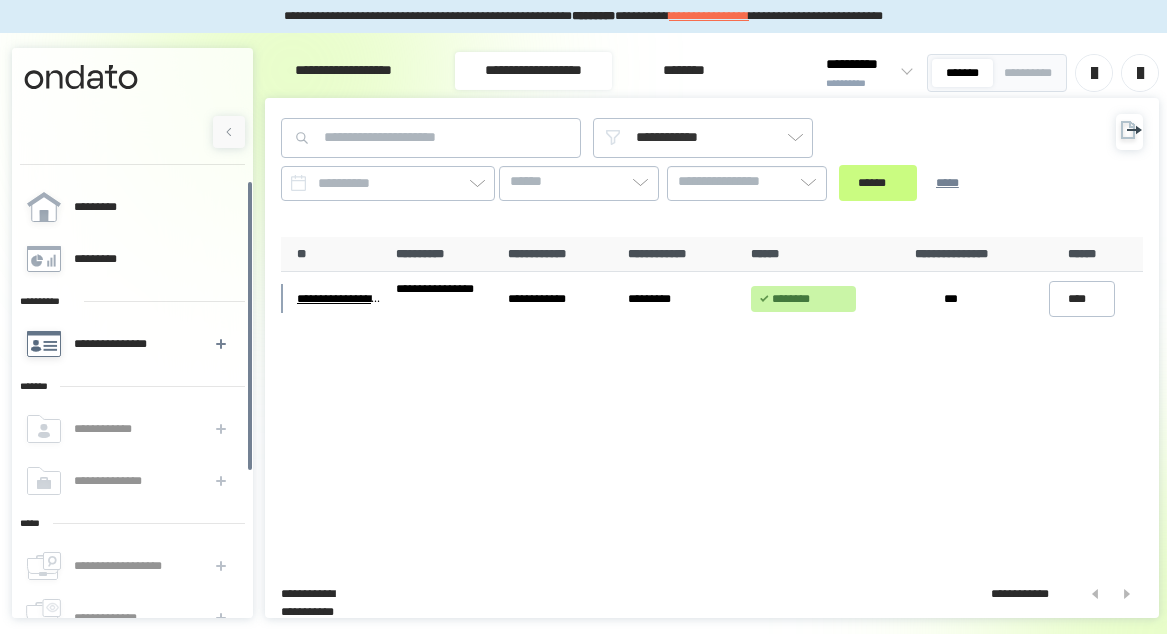 click on "**********" at bounding box center (114, 344) 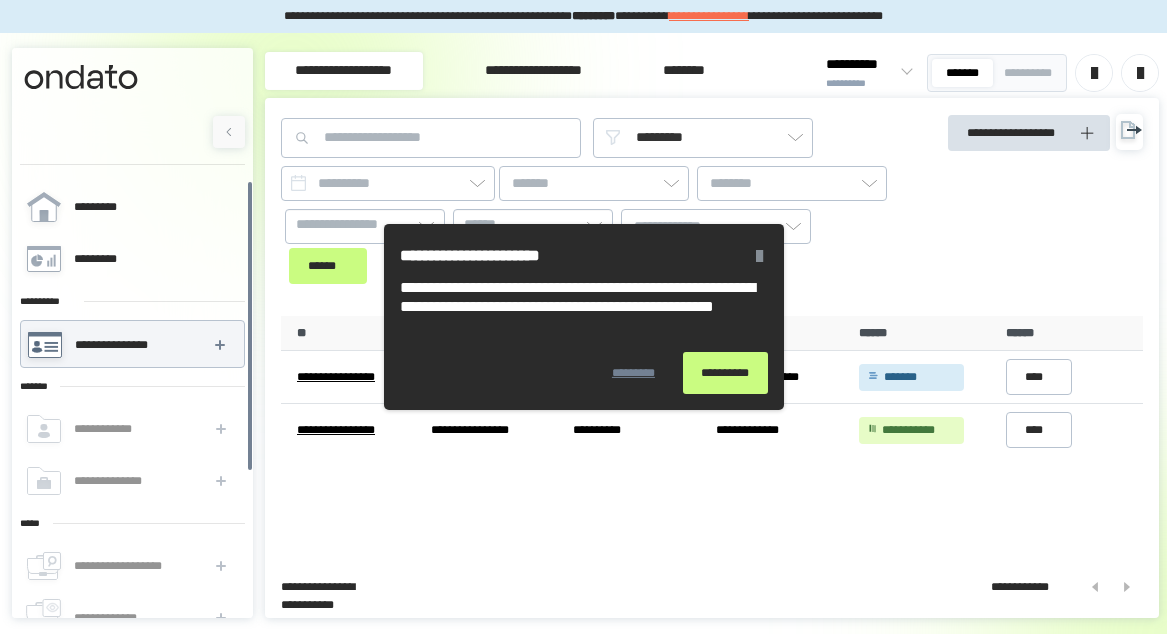 click at bounding box center [759, 256] 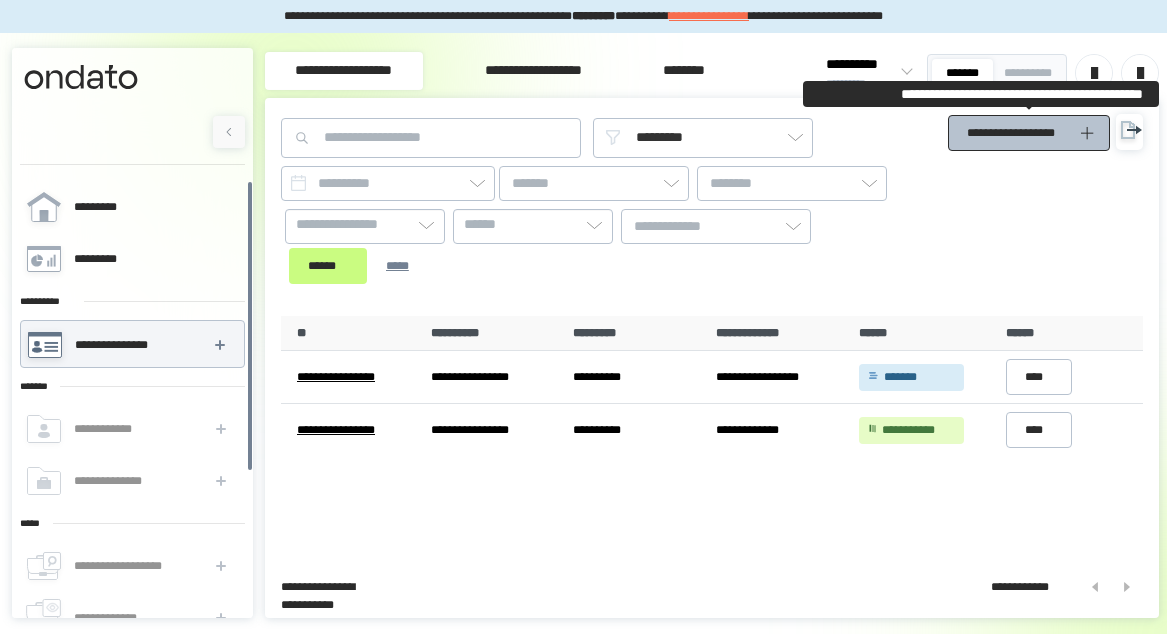 click on "**********" at bounding box center [1017, 133] 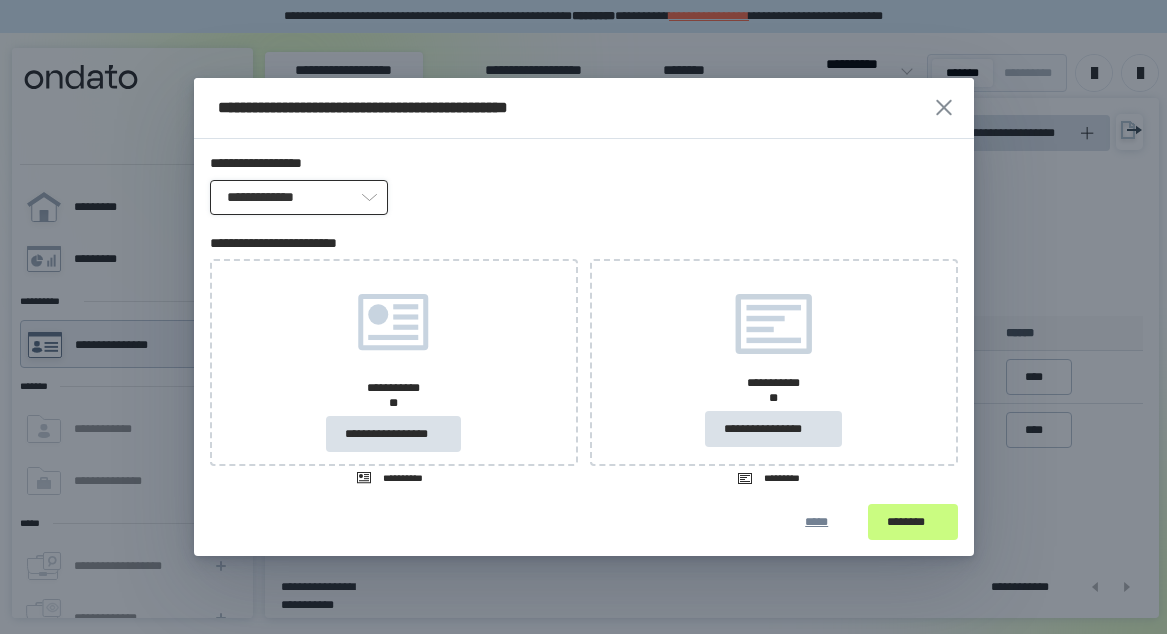 click on "**********" at bounding box center (299, 197) 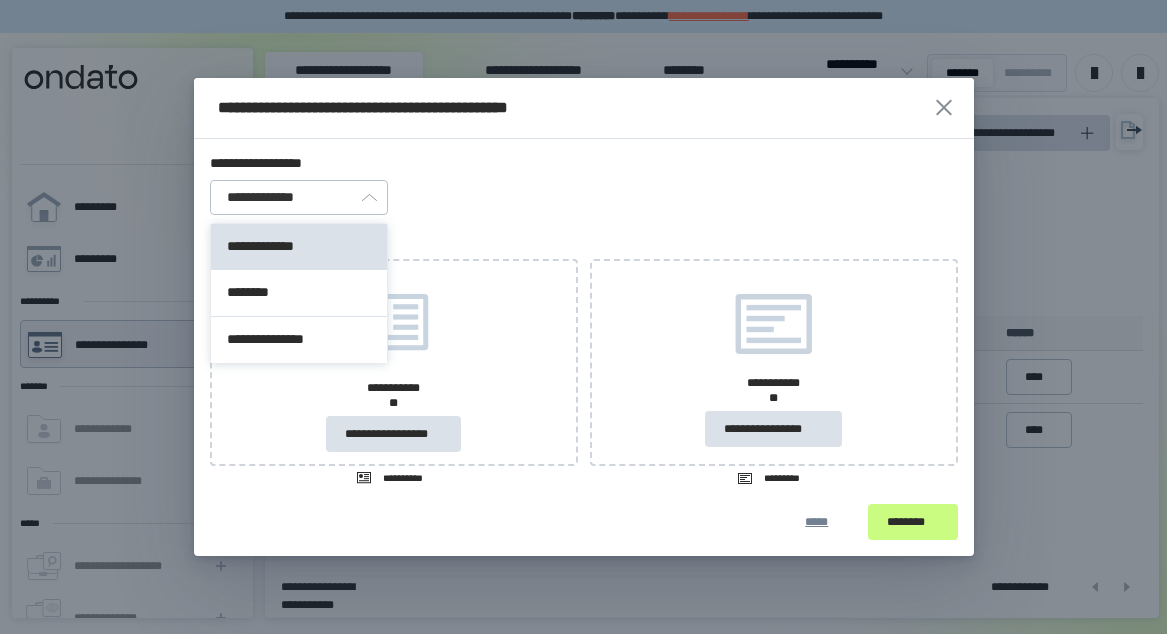 click on "**********" at bounding box center [584, 197] 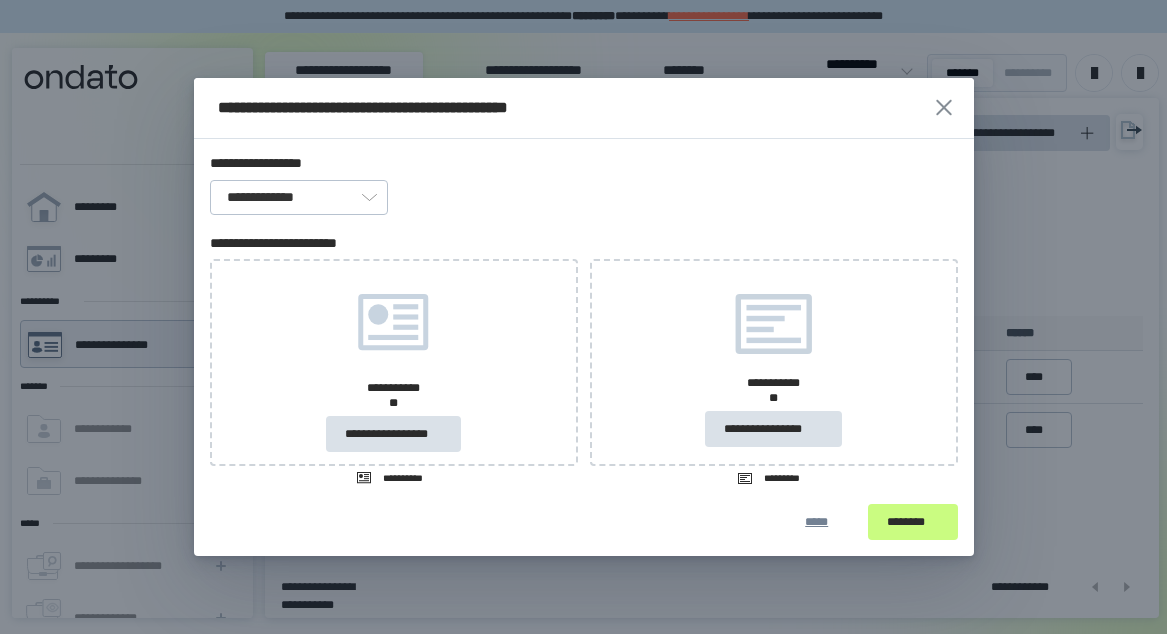 click 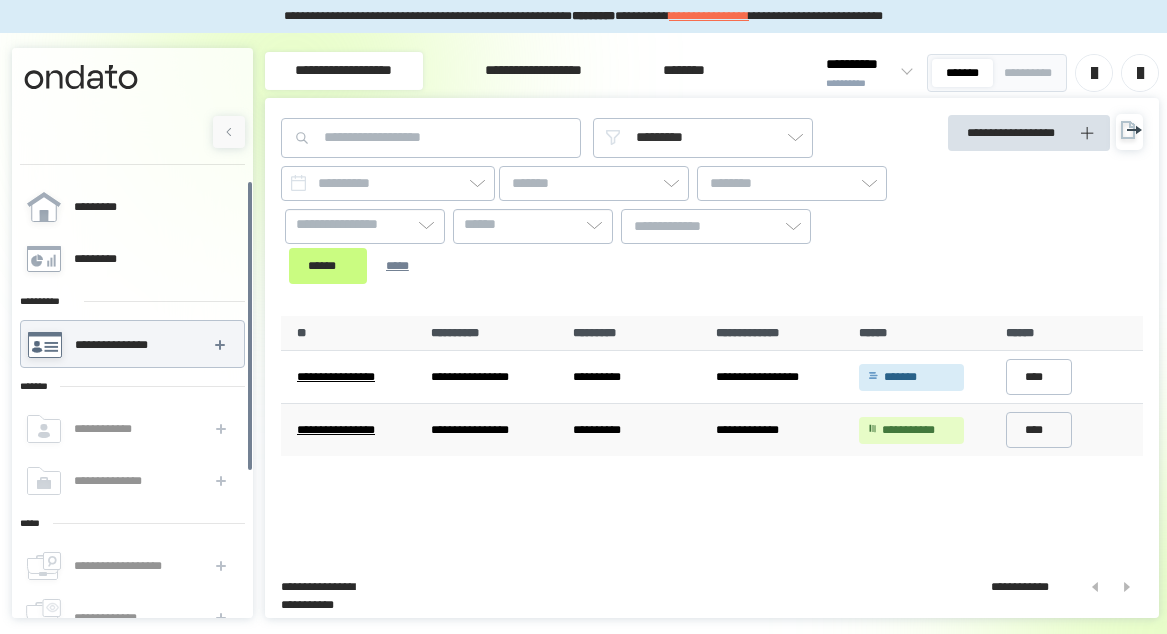 click on "**********" at bounding box center [352, 429] 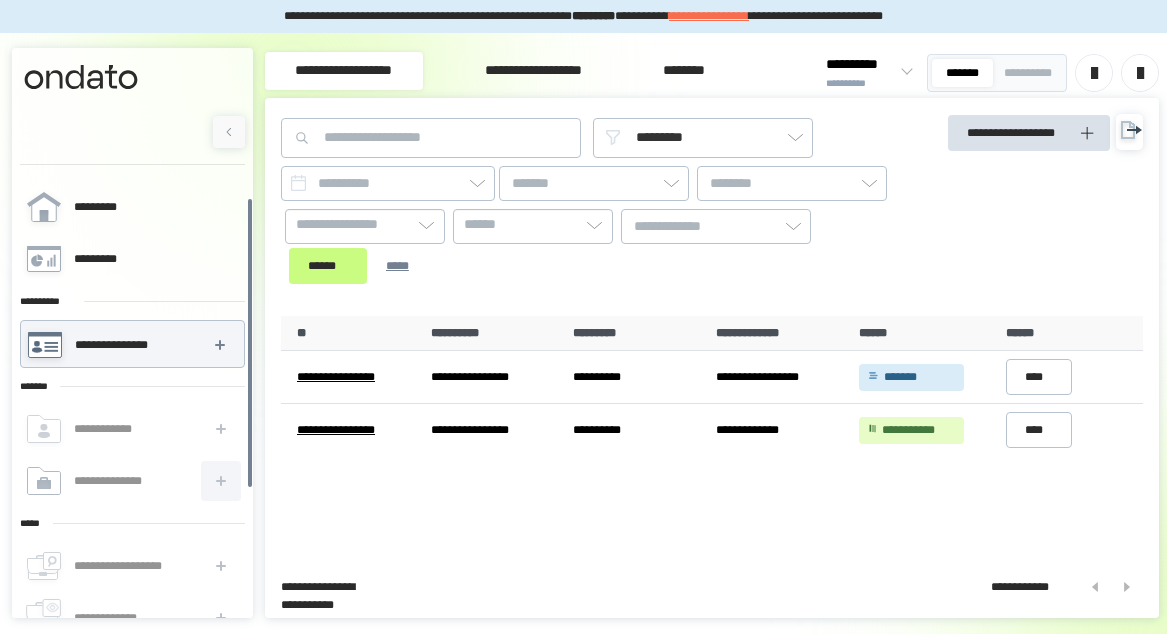 scroll, scrollTop: 138, scrollLeft: 0, axis: vertical 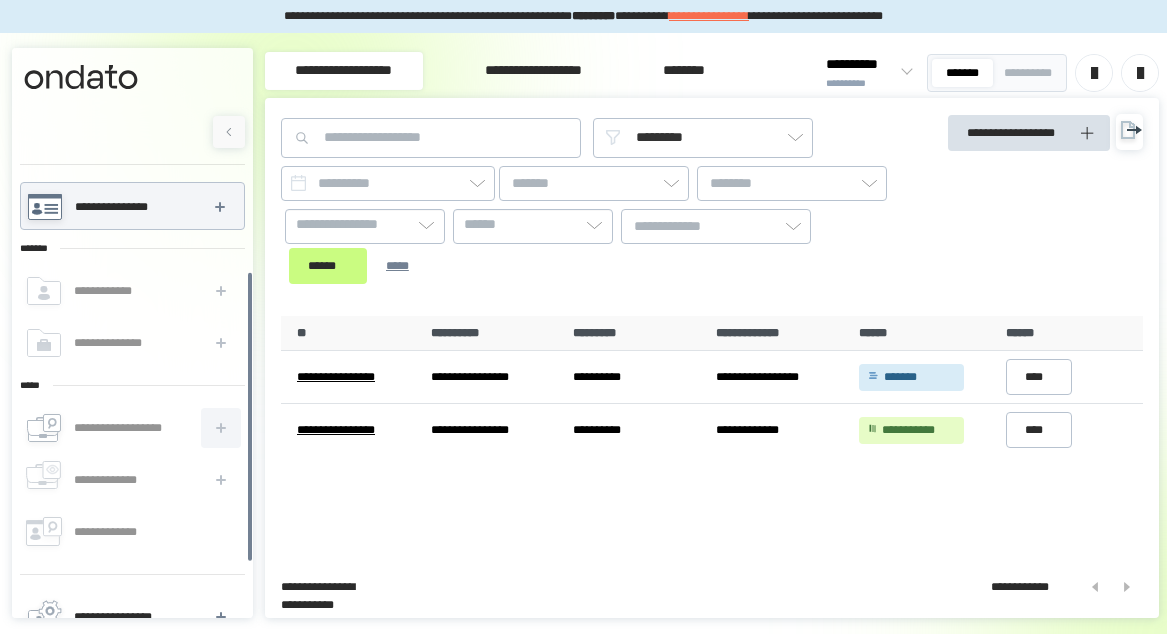 click at bounding box center (221, 428) 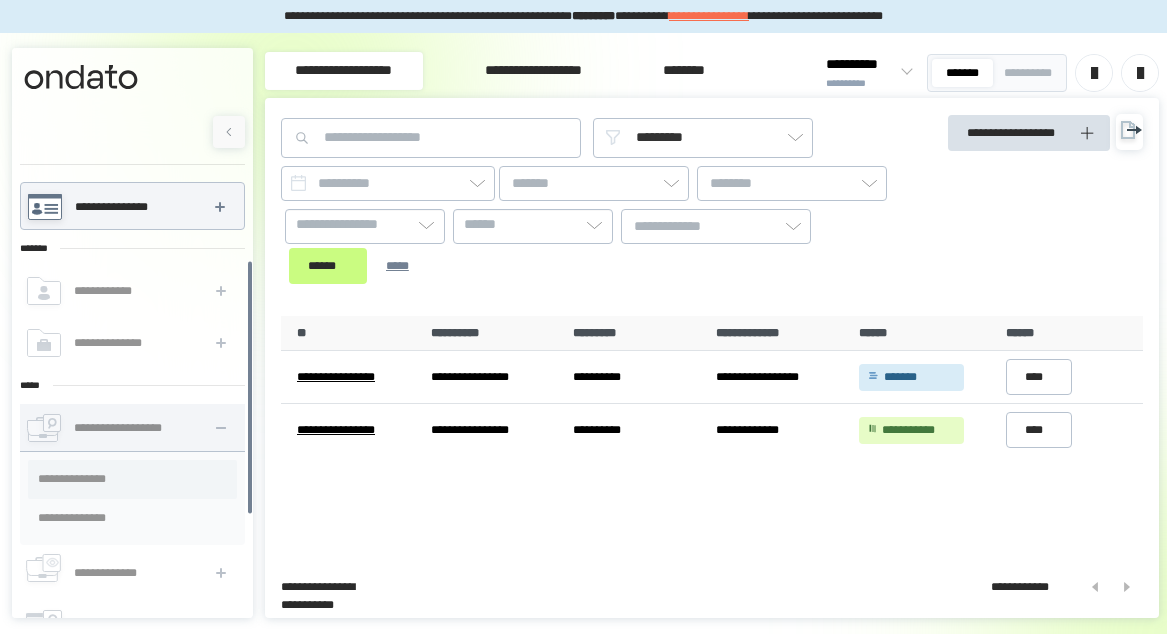 click on "**********" at bounding box center [132, 479] 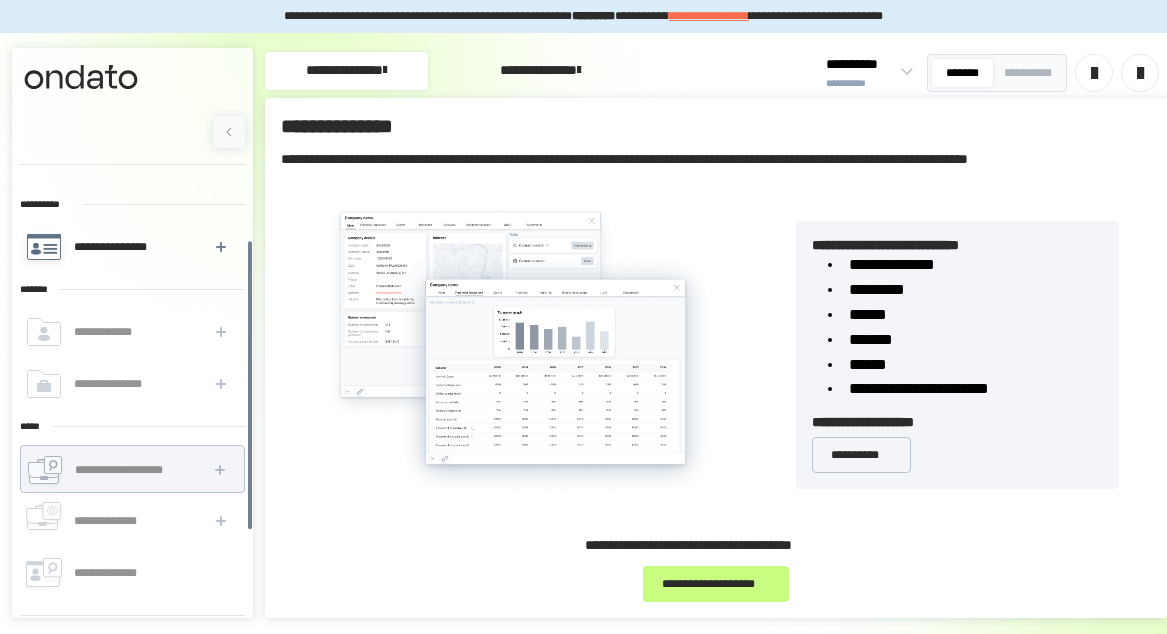 scroll, scrollTop: 105, scrollLeft: 0, axis: vertical 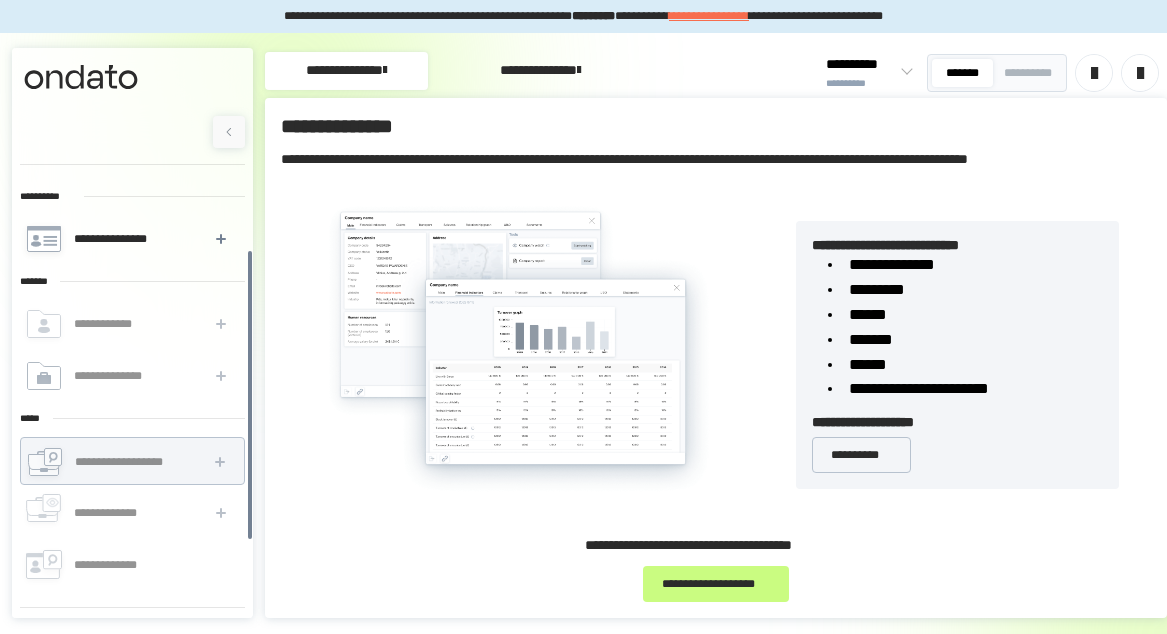 click on "**********" at bounding box center [118, 376] 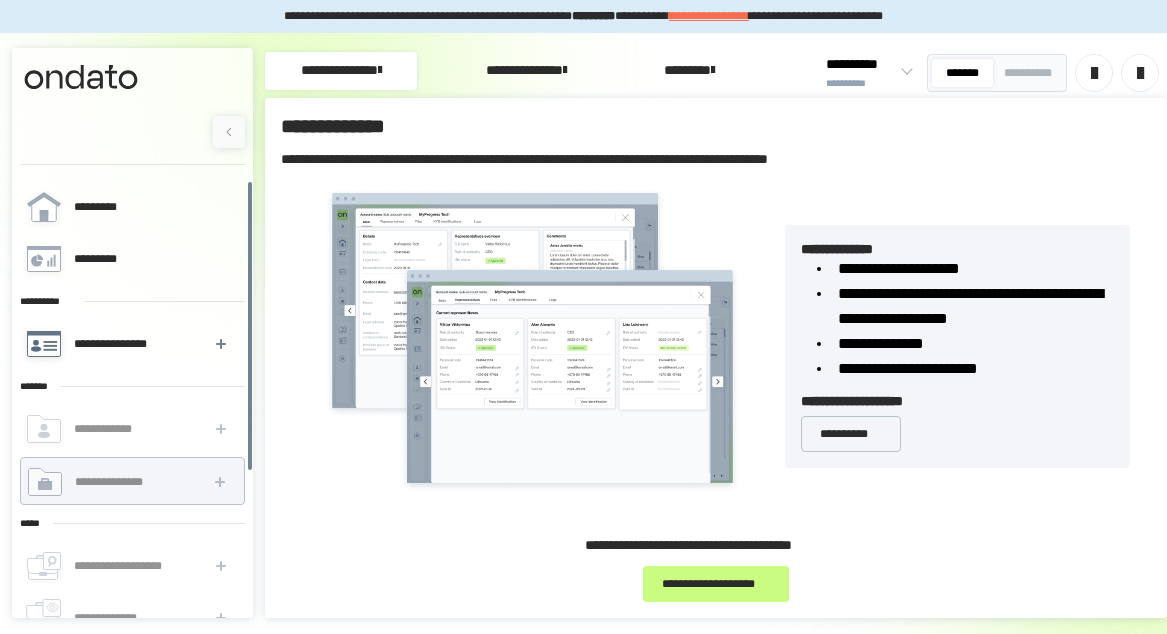 click on "**********" at bounding box center (114, 344) 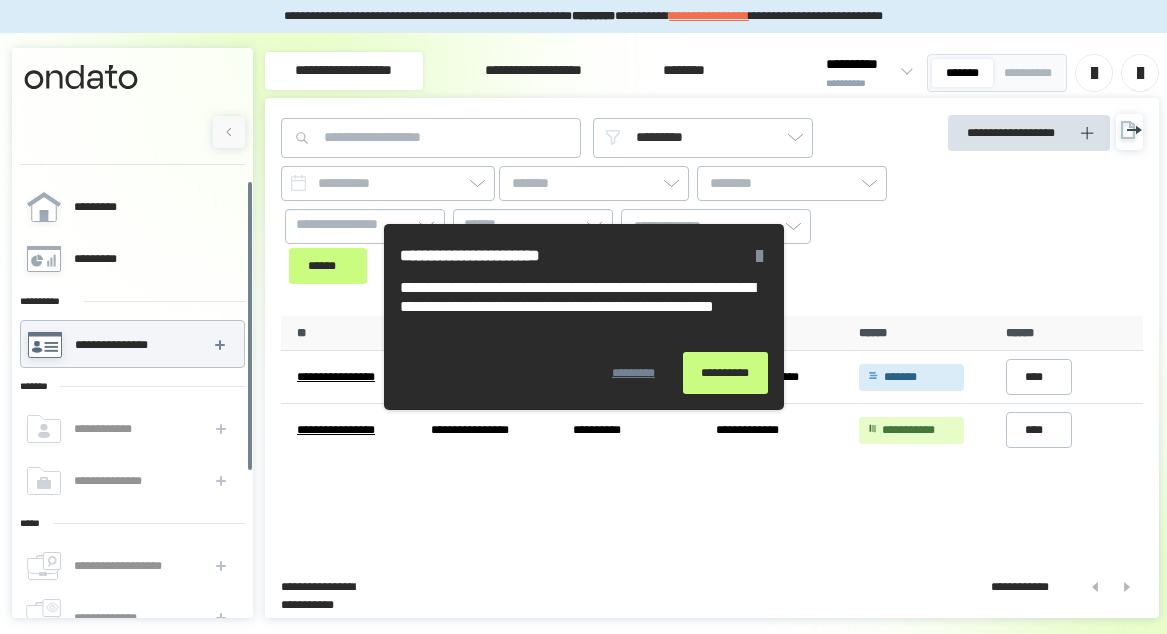 click at bounding box center (759, 256) 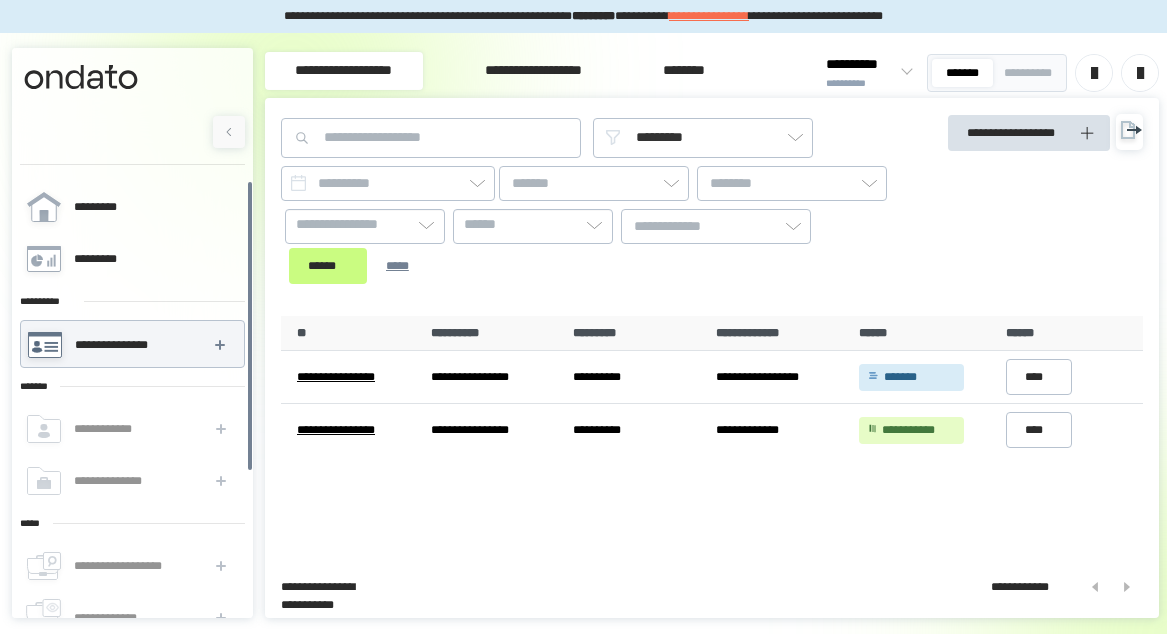 click on "**********" at bounding box center (533, 71) 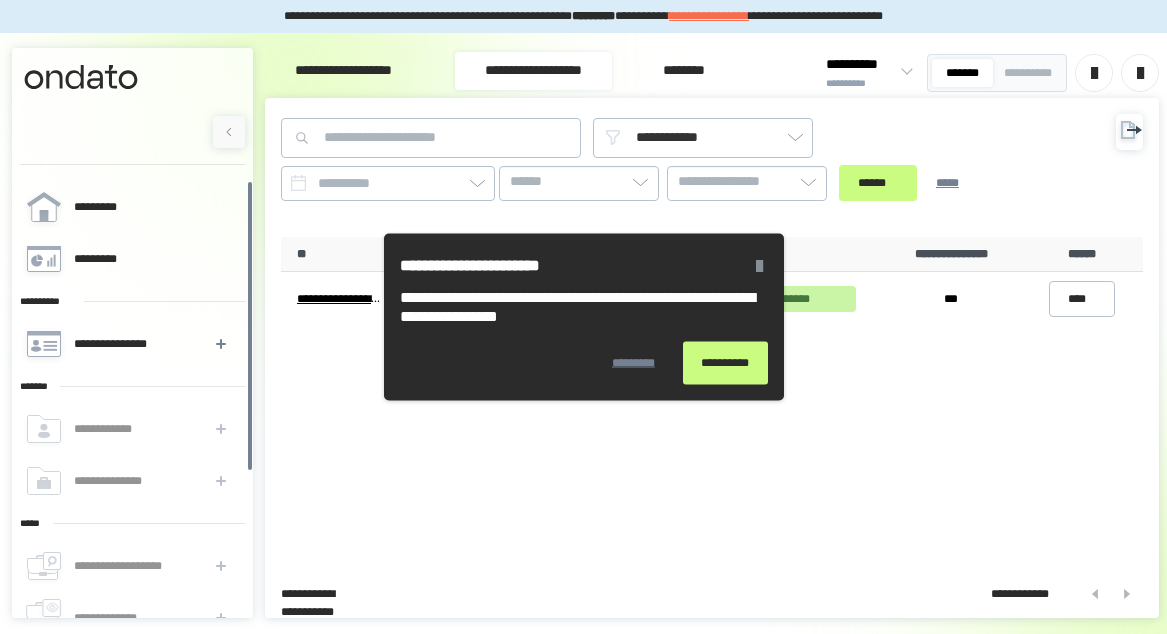 click at bounding box center [759, 266] 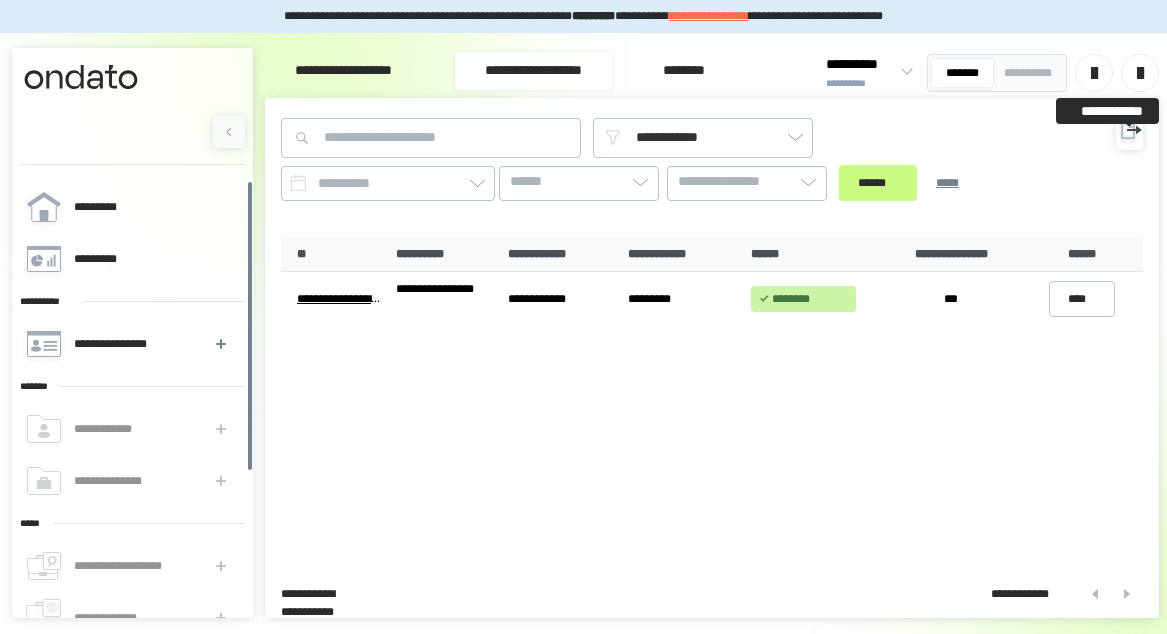click 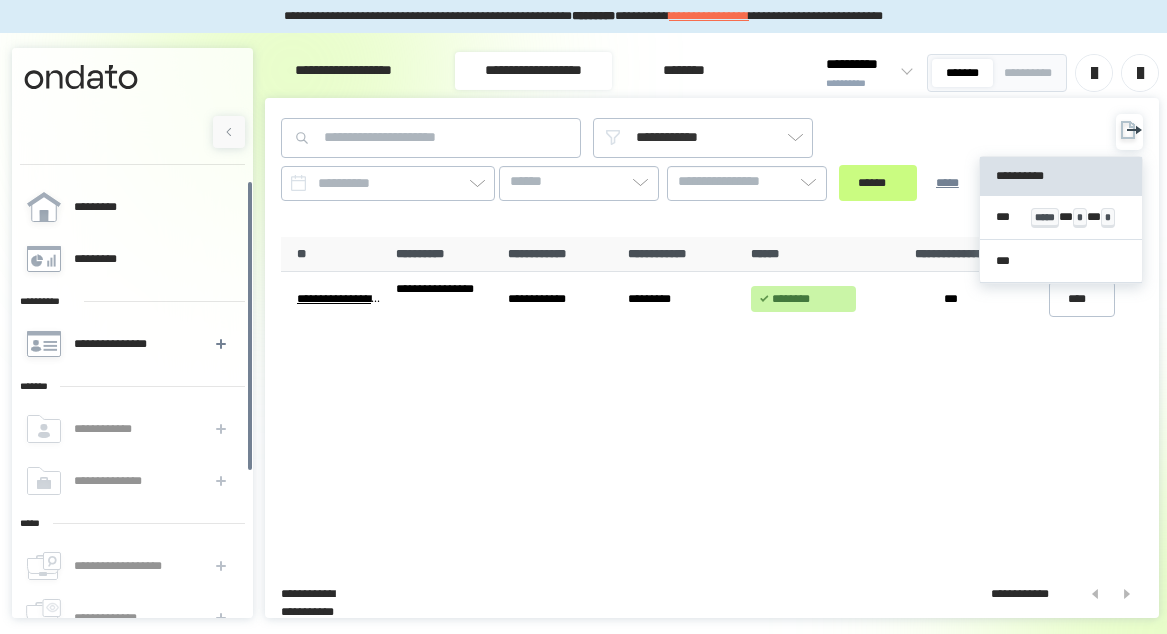 click on "[FIRST] [LAST] [CITY] [STATE] [ZIP] [COUNTRY] [STREET] [NUMBER] [APT]" at bounding box center [712, 399] 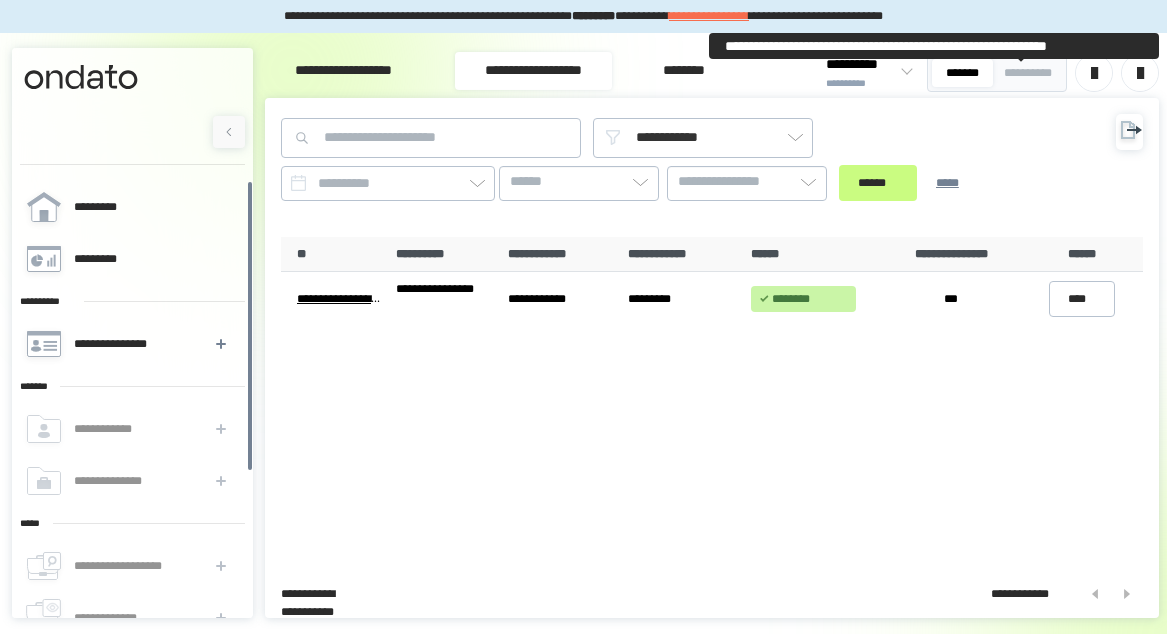 click on "**********" at bounding box center [1028, 73] 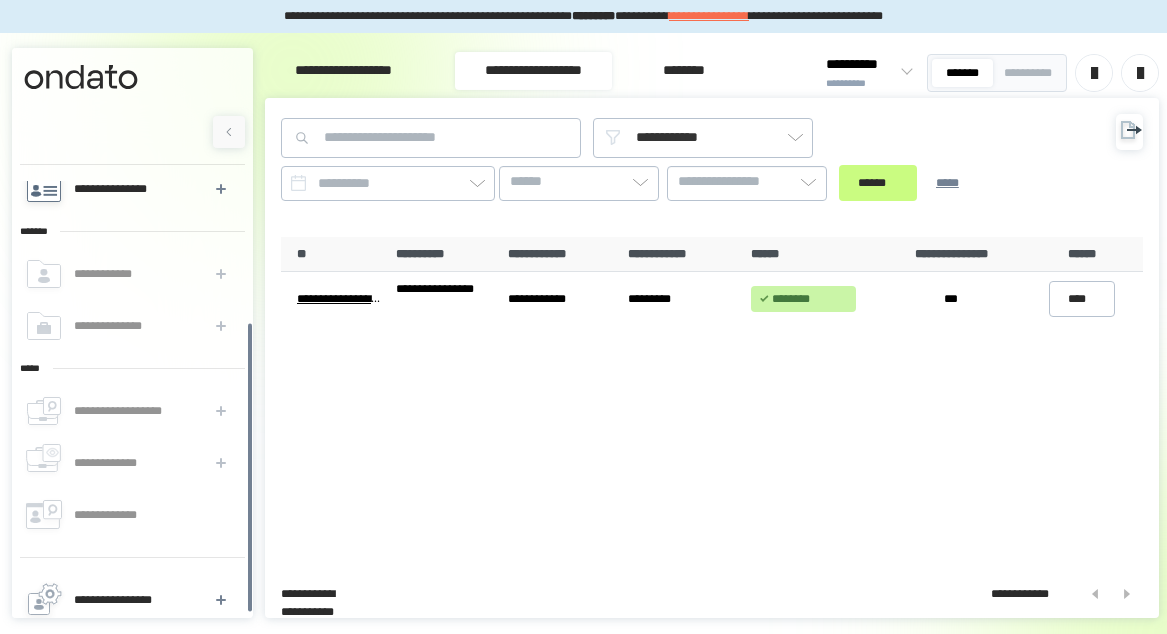 scroll, scrollTop: 215, scrollLeft: 0, axis: vertical 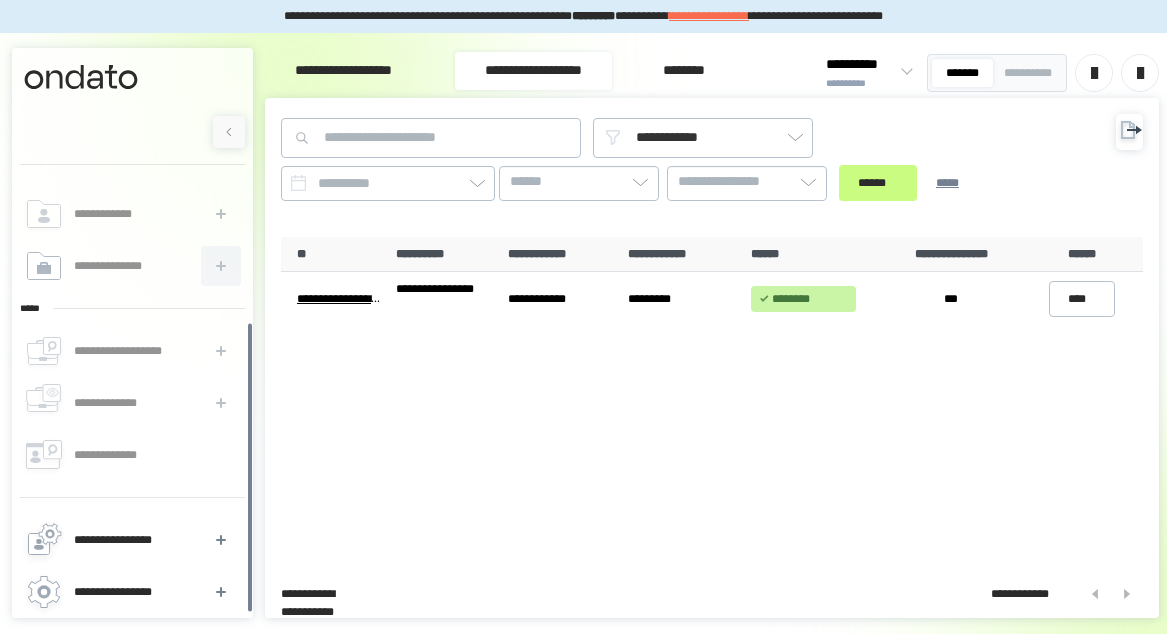 click at bounding box center (221, 266) 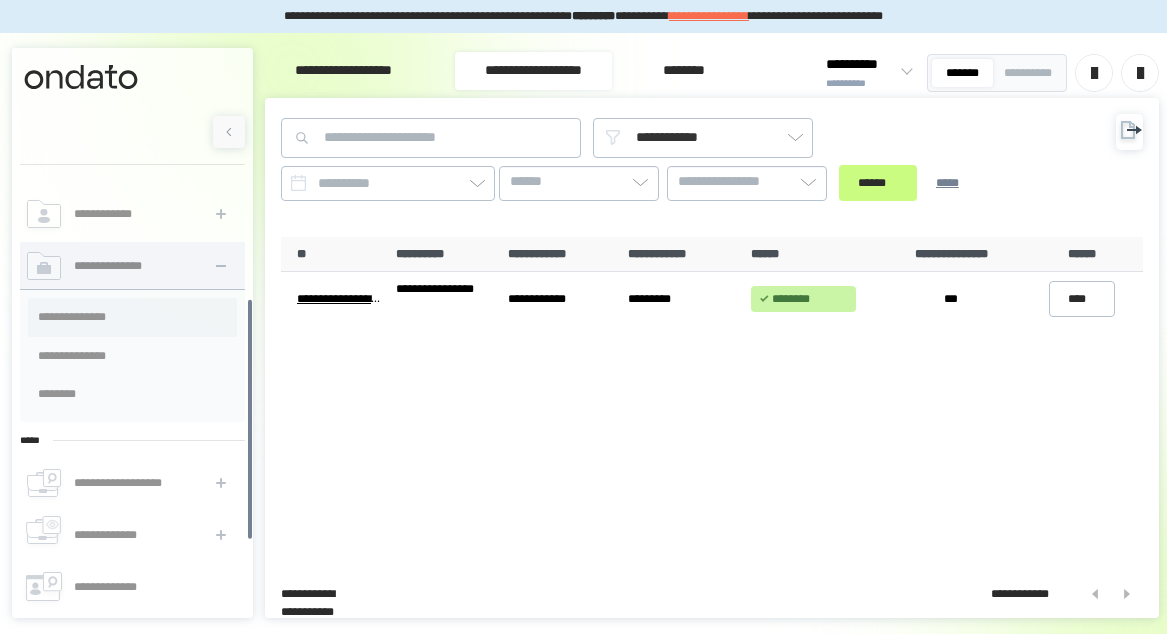 click on "**********" at bounding box center (132, 317) 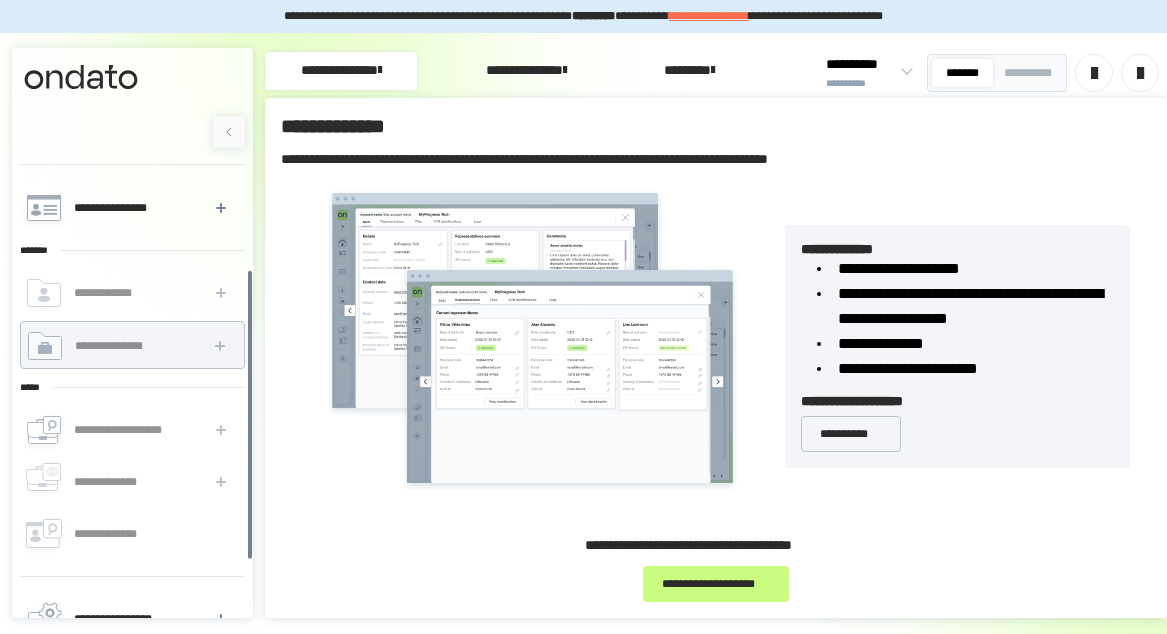 scroll, scrollTop: 135, scrollLeft: 0, axis: vertical 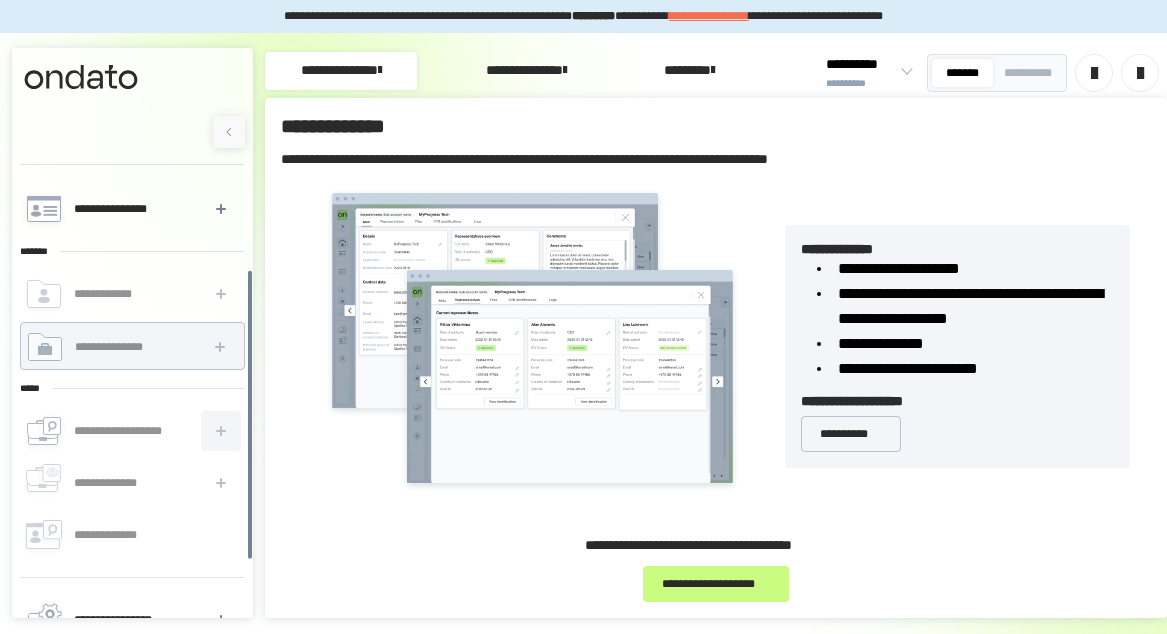 click at bounding box center (221, 431) 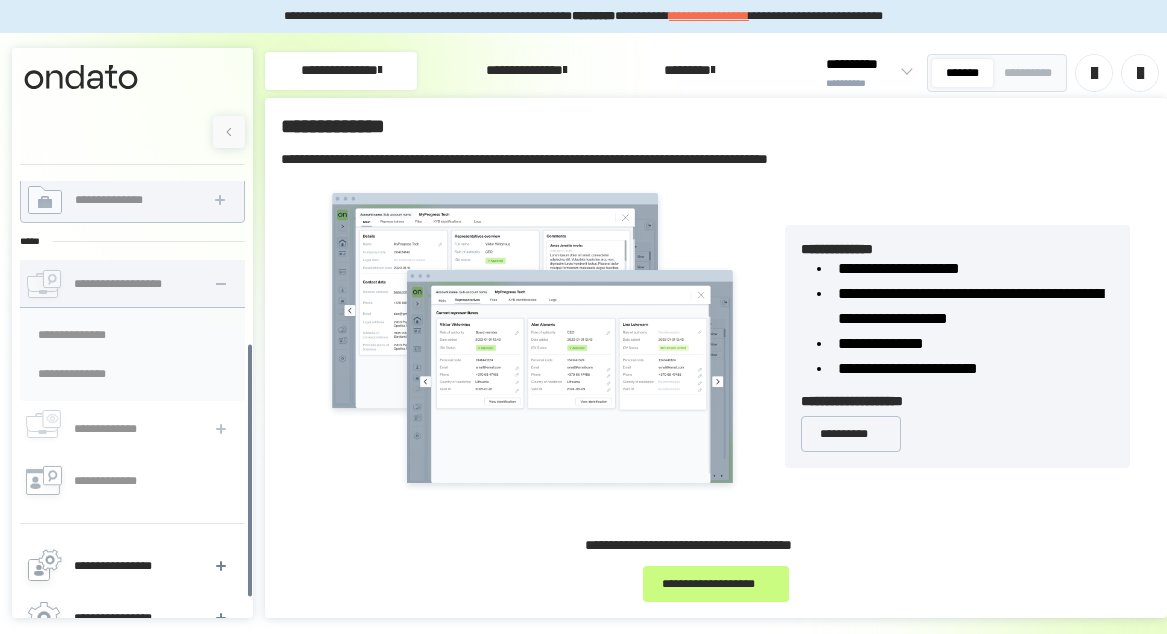 scroll, scrollTop: 308, scrollLeft: 0, axis: vertical 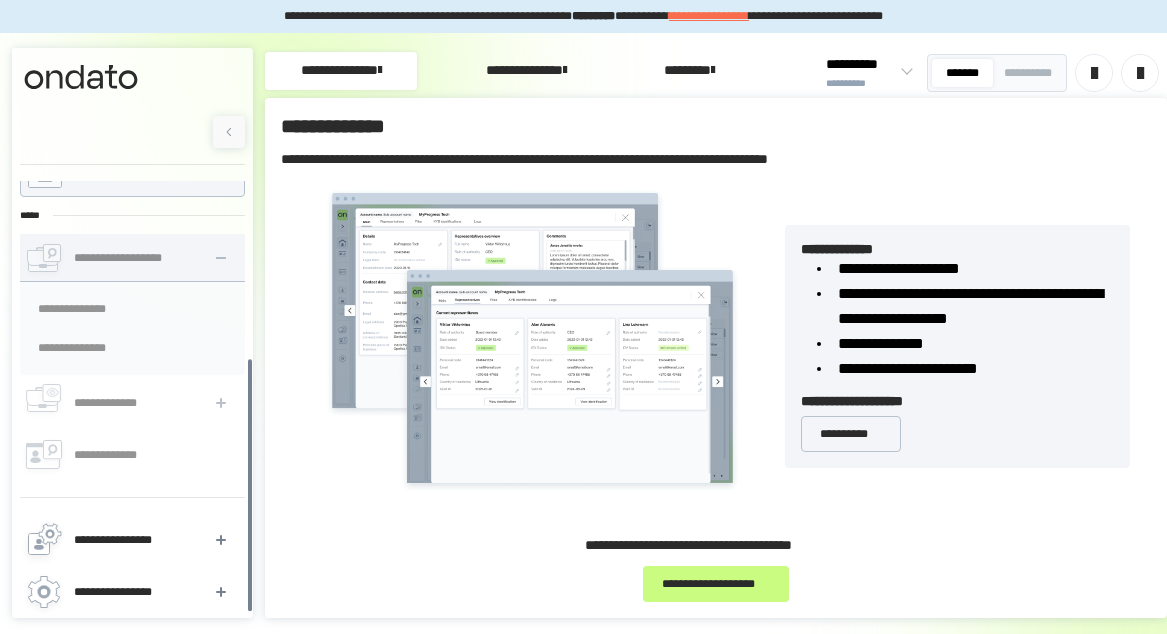 click 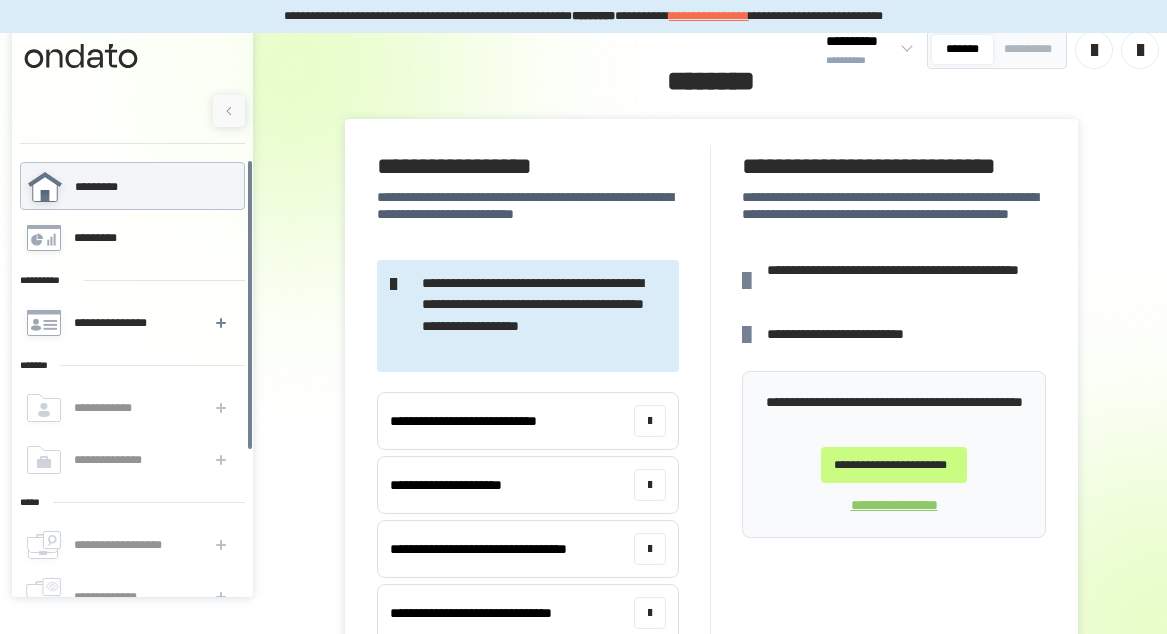 scroll, scrollTop: 24, scrollLeft: 0, axis: vertical 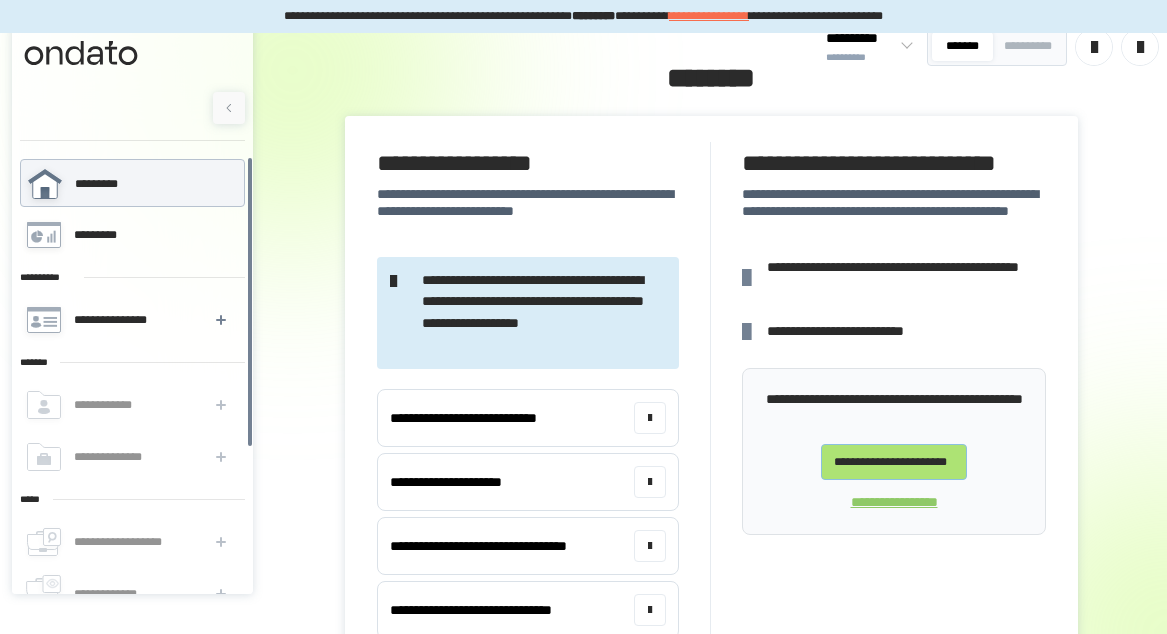 click on "**********" at bounding box center [894, 462] 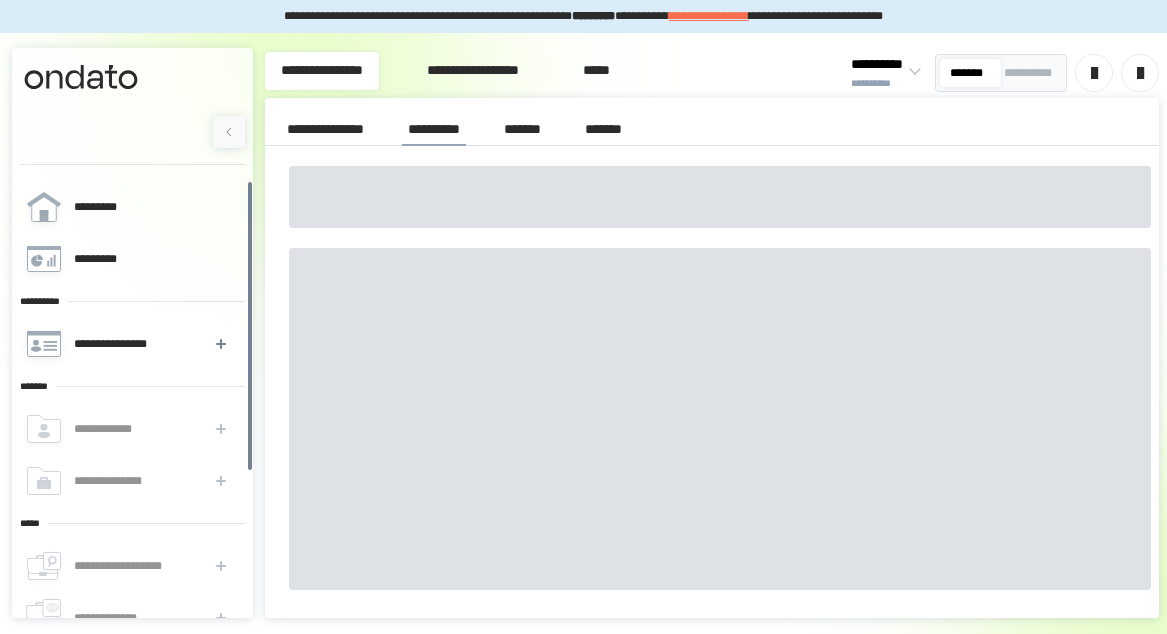 scroll, scrollTop: 0, scrollLeft: 0, axis: both 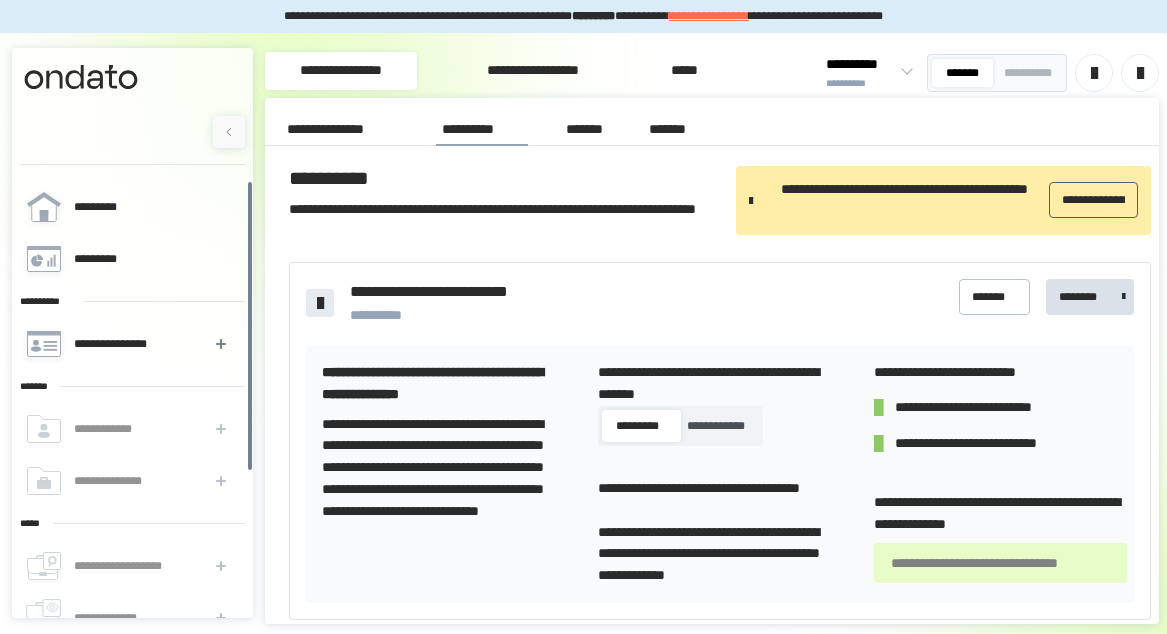 click on "**********" at bounding box center (1093, 200) 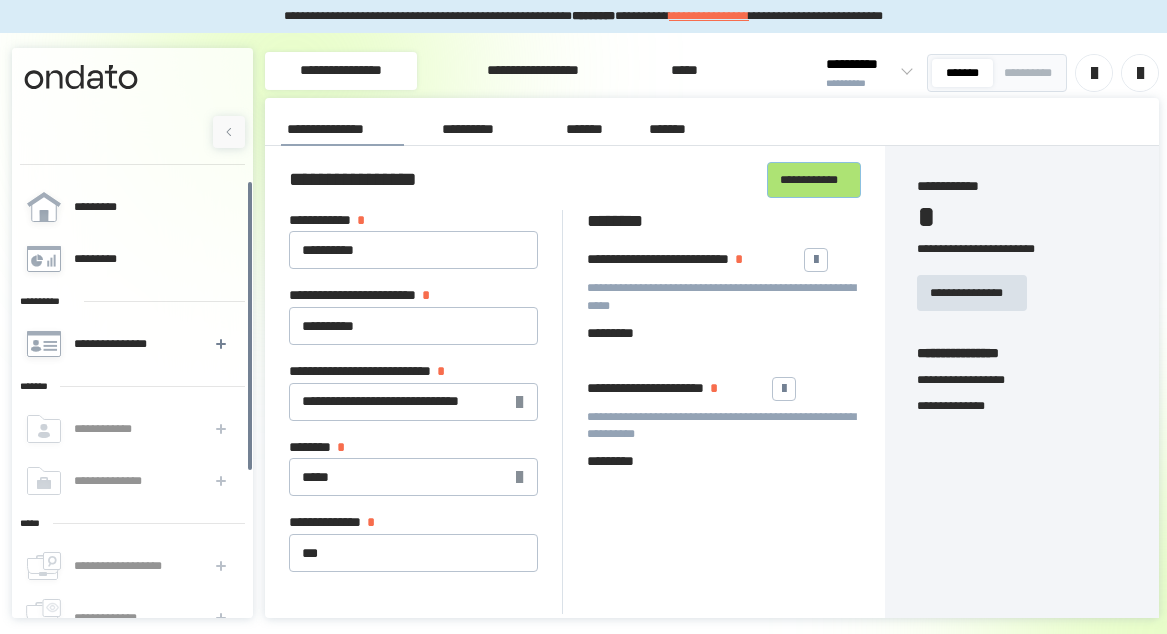 click on "**********" at bounding box center [814, 180] 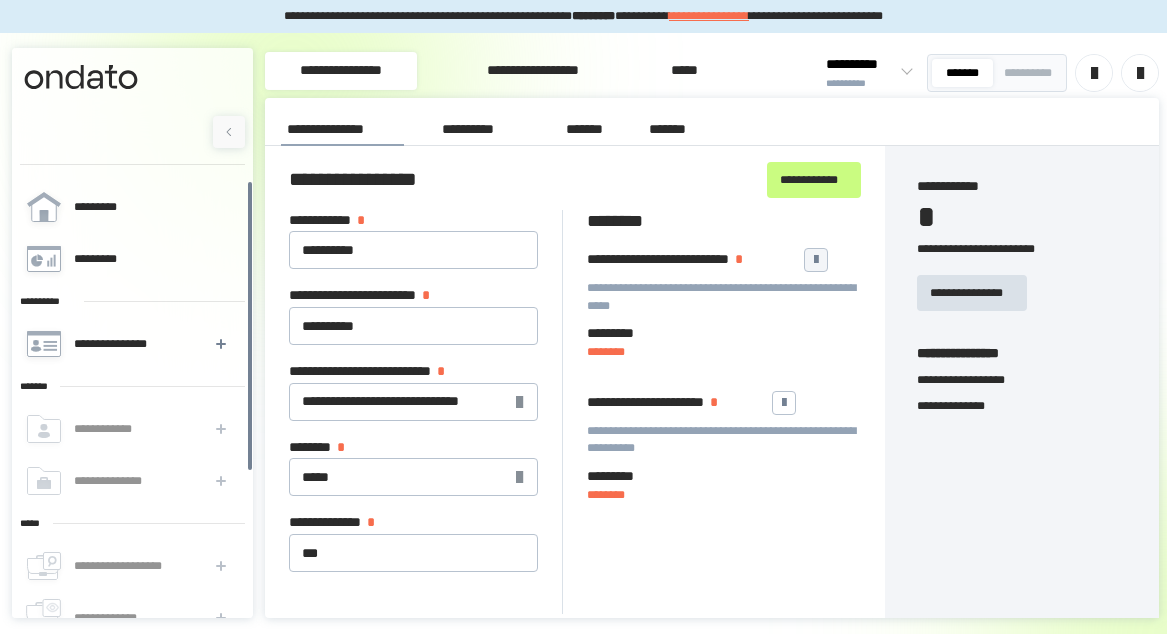 click at bounding box center [816, 260] 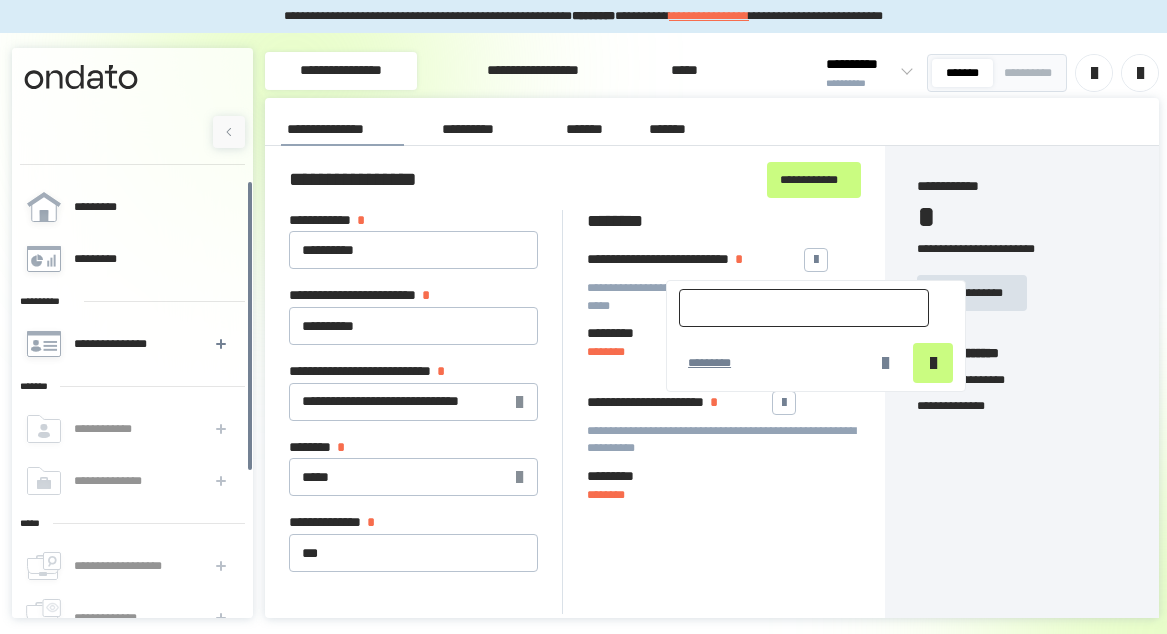 click at bounding box center (804, 308) 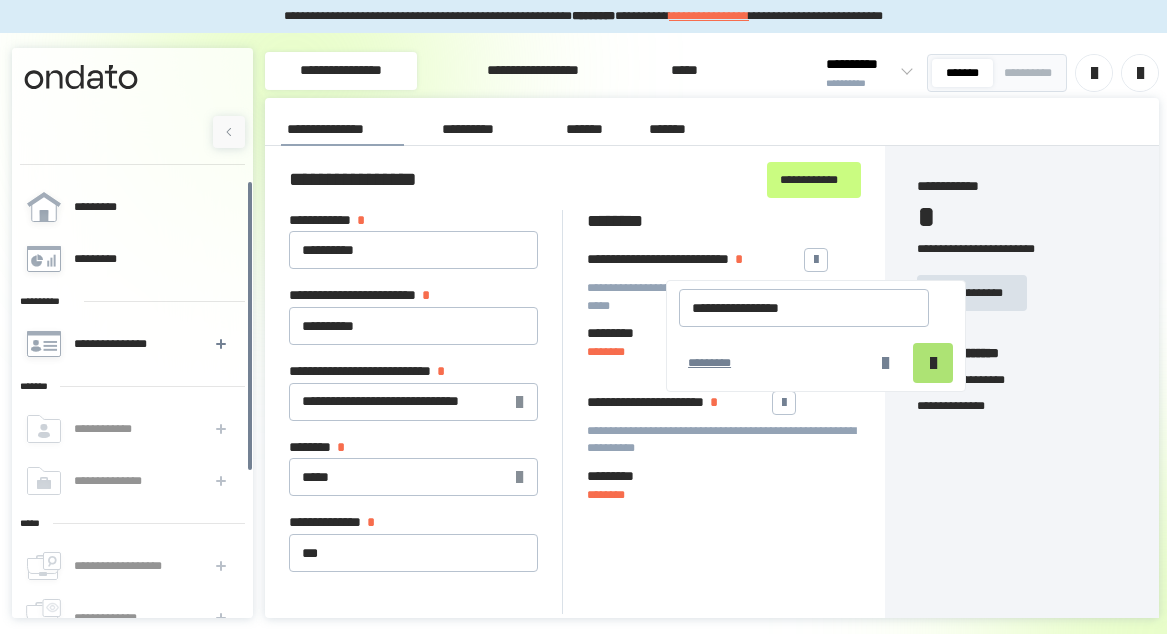 click at bounding box center [933, 363] 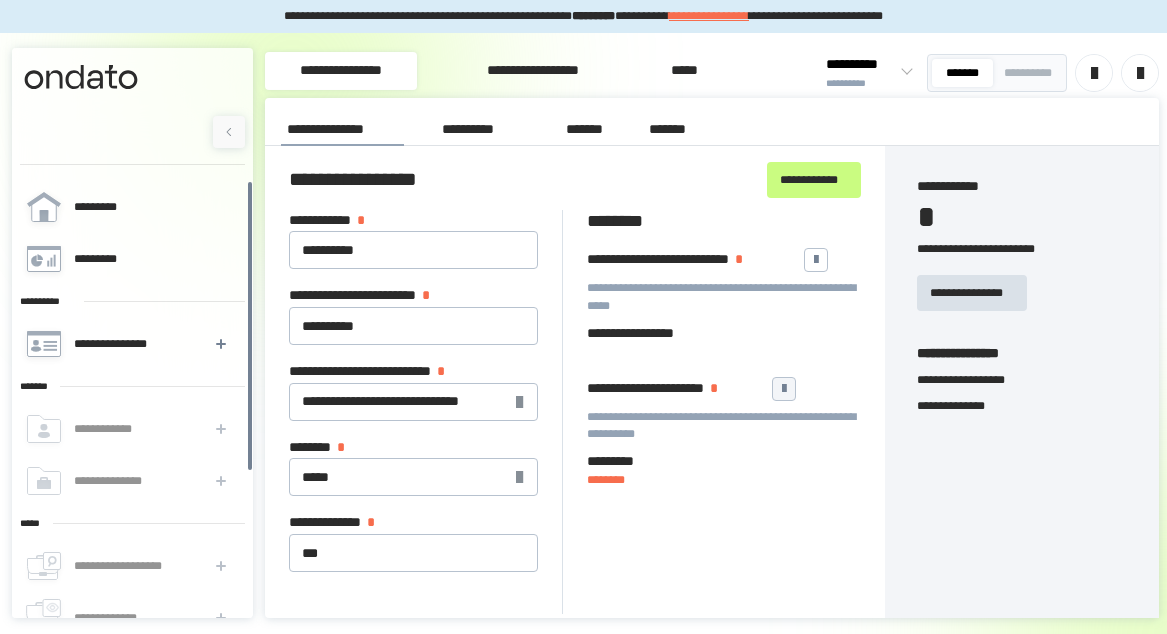 click at bounding box center [784, 389] 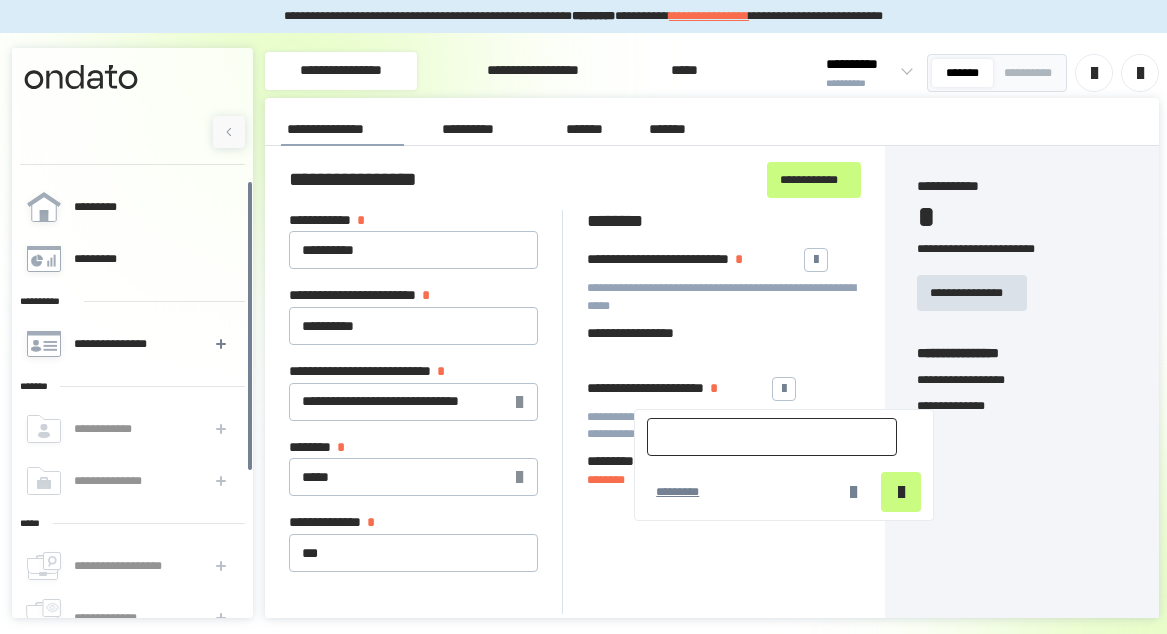 click at bounding box center [772, 437] 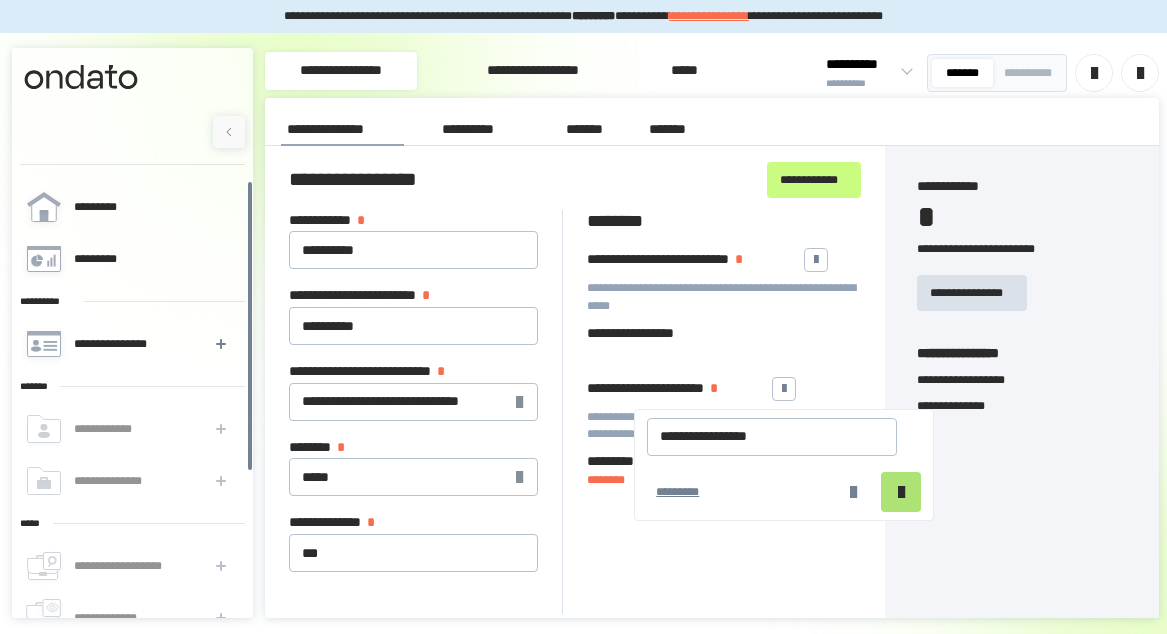 click at bounding box center (901, 492) 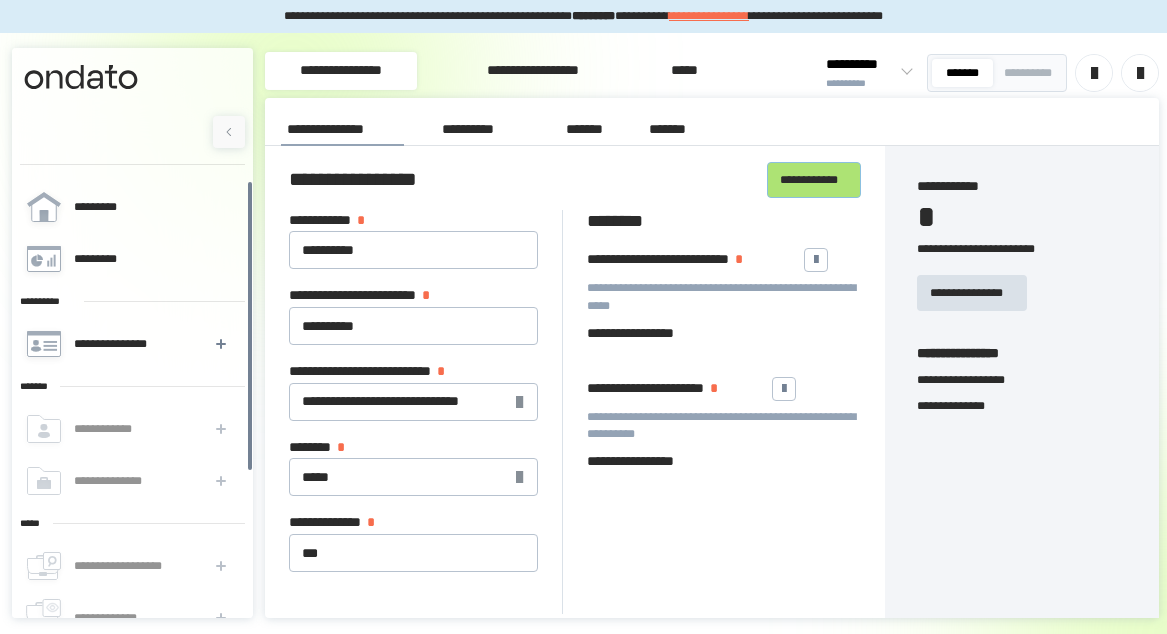 click on "**********" at bounding box center [814, 180] 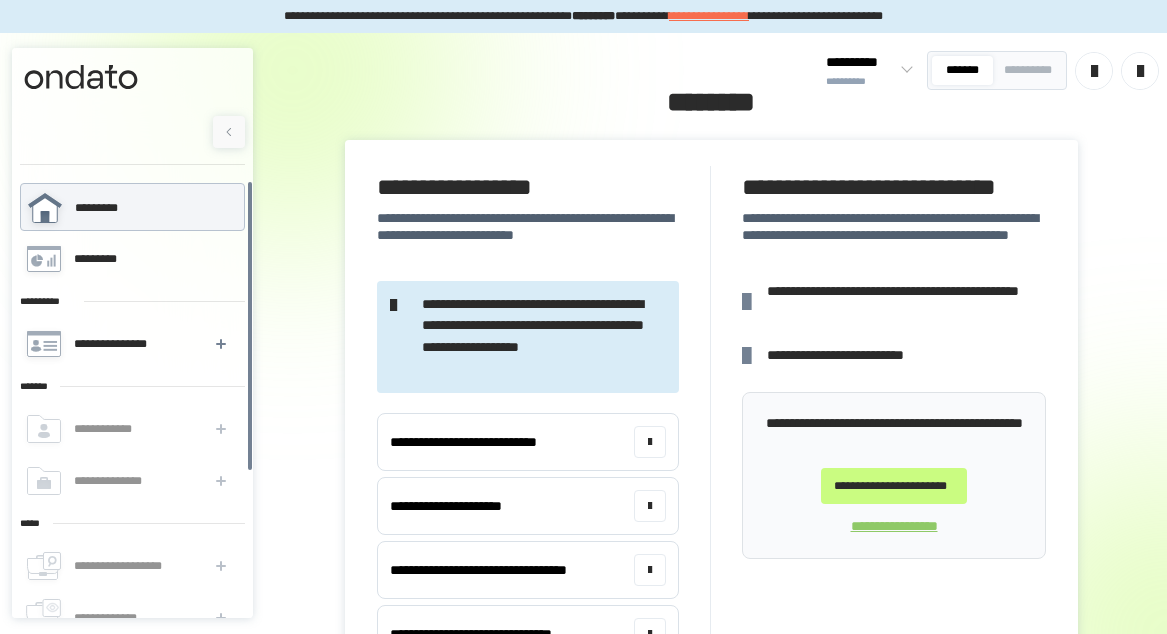 scroll, scrollTop: 24, scrollLeft: 0, axis: vertical 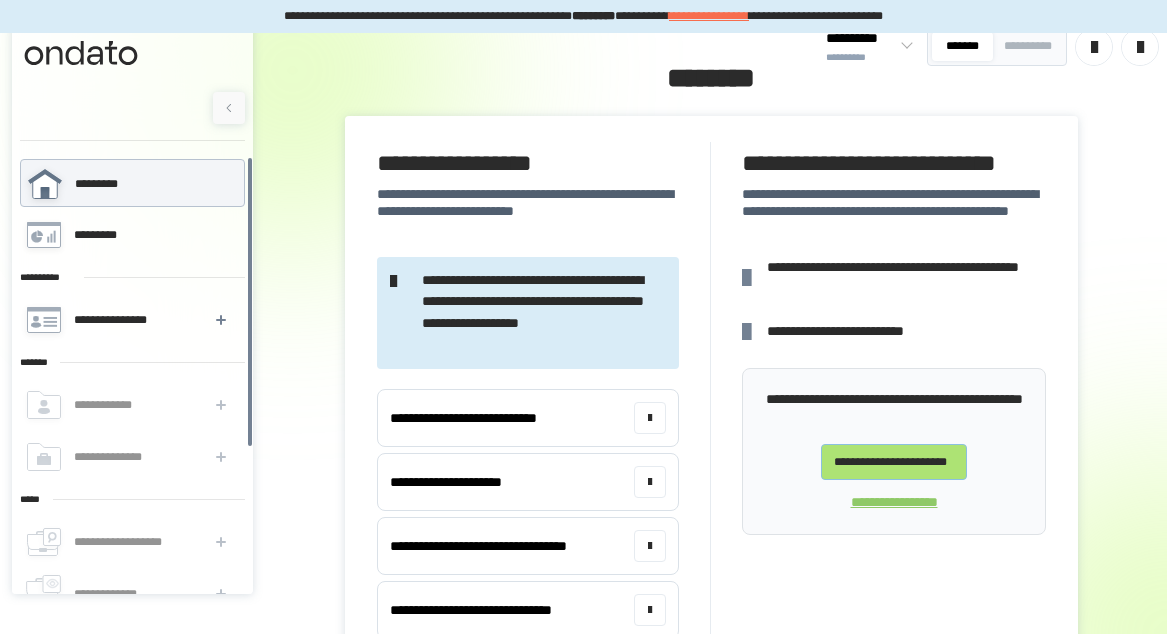 click on "**********" at bounding box center [894, 462] 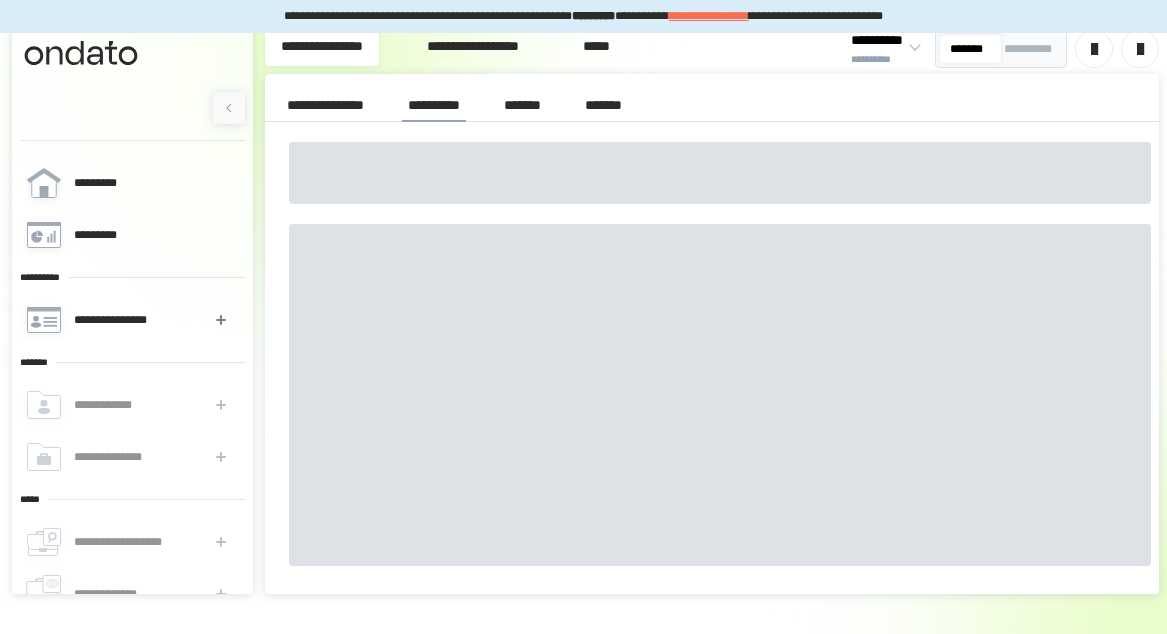 scroll, scrollTop: 0, scrollLeft: 0, axis: both 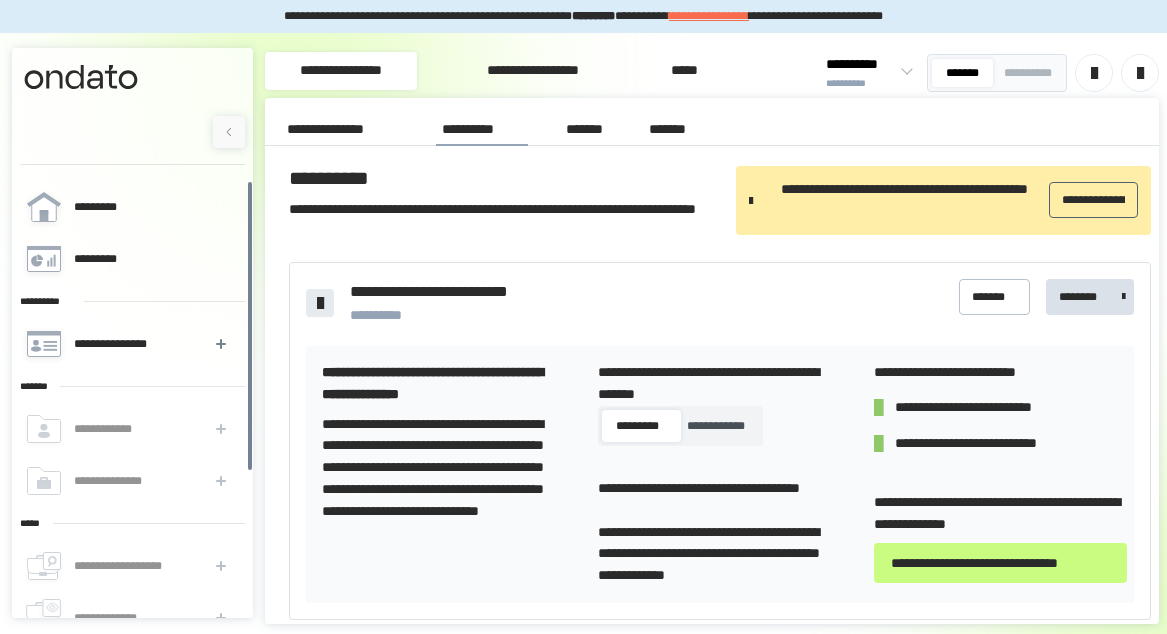 click on "**********" at bounding box center [1093, 200] 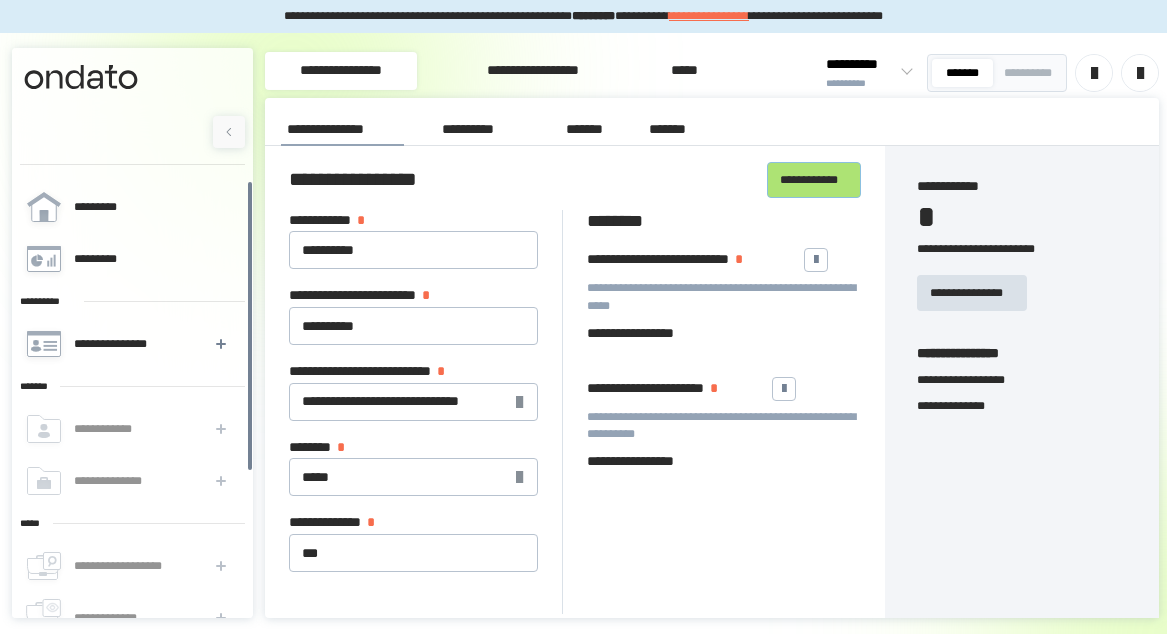click on "**********" at bounding box center (814, 180) 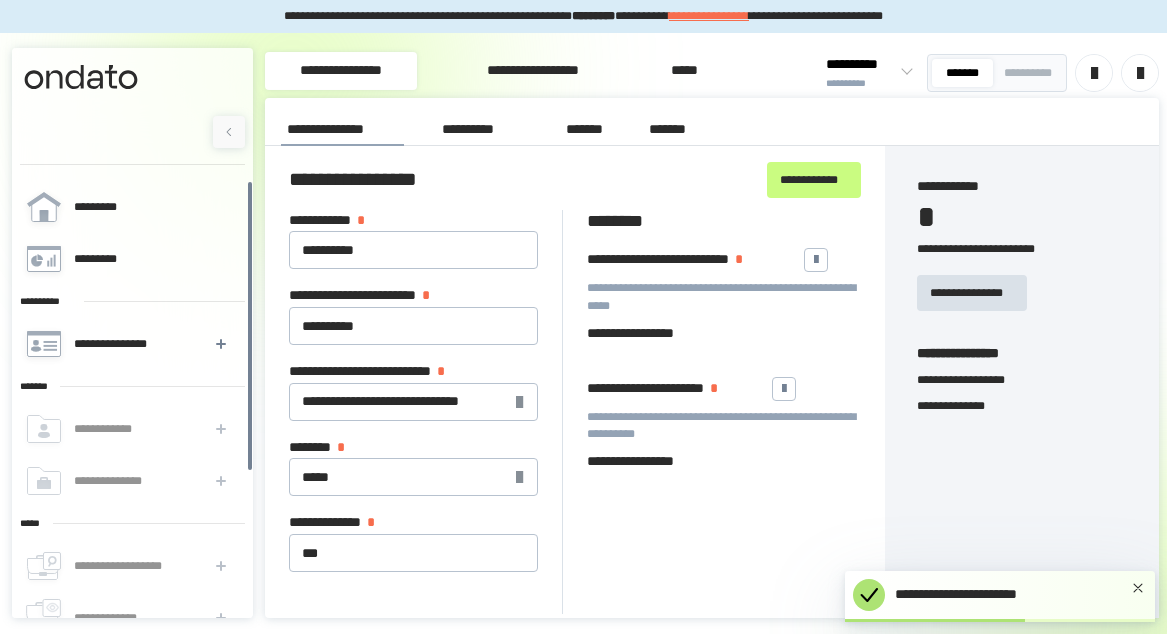 click on "**********" at bounding box center (724, 462) 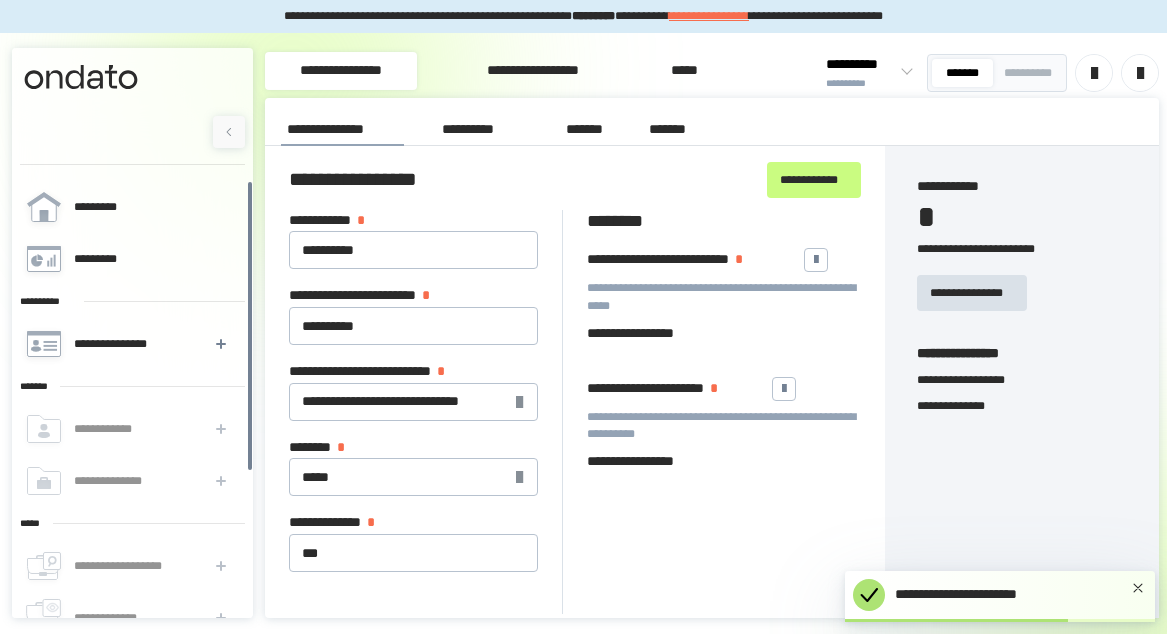 click on "[FIRST] [LAST] [CITY] [STATE] [ZIP] [COUNTRY] [STREET] [NUMBER] [APT] [CITY] [STATE] [ZIP] [COUNTRY] [STREET] [NUMBER] [APT] [CITY] [STATE] [ZIP] [COUNTRY] [STREET] [NUMBER] [APT]" at bounding box center (712, 358) 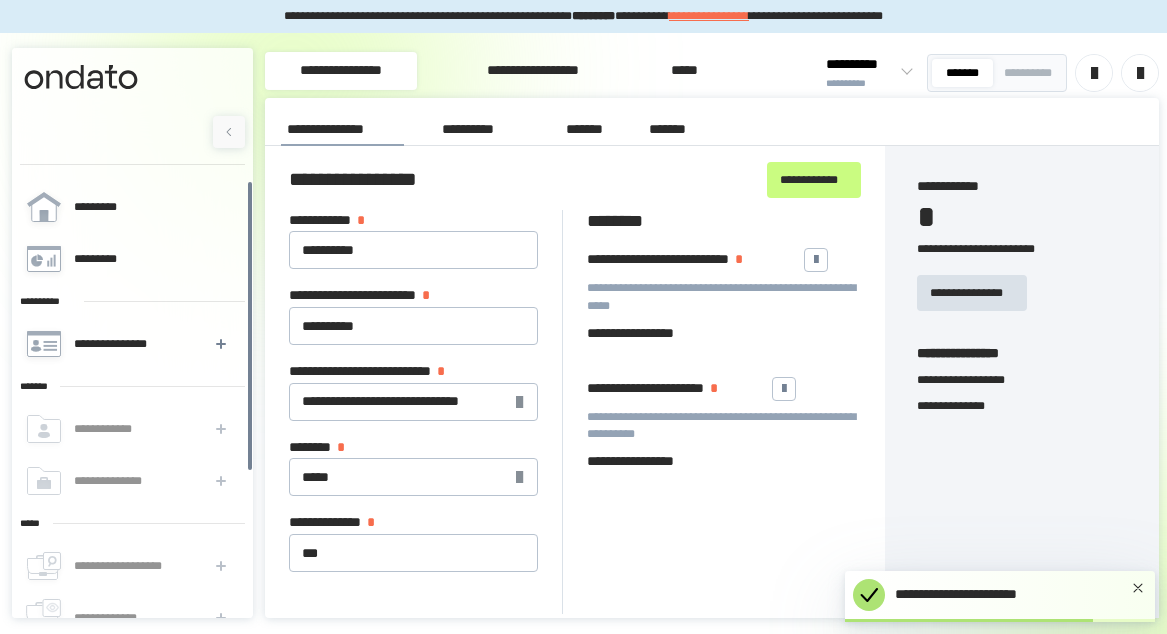 click on "**********" at bounding box center [482, 130] 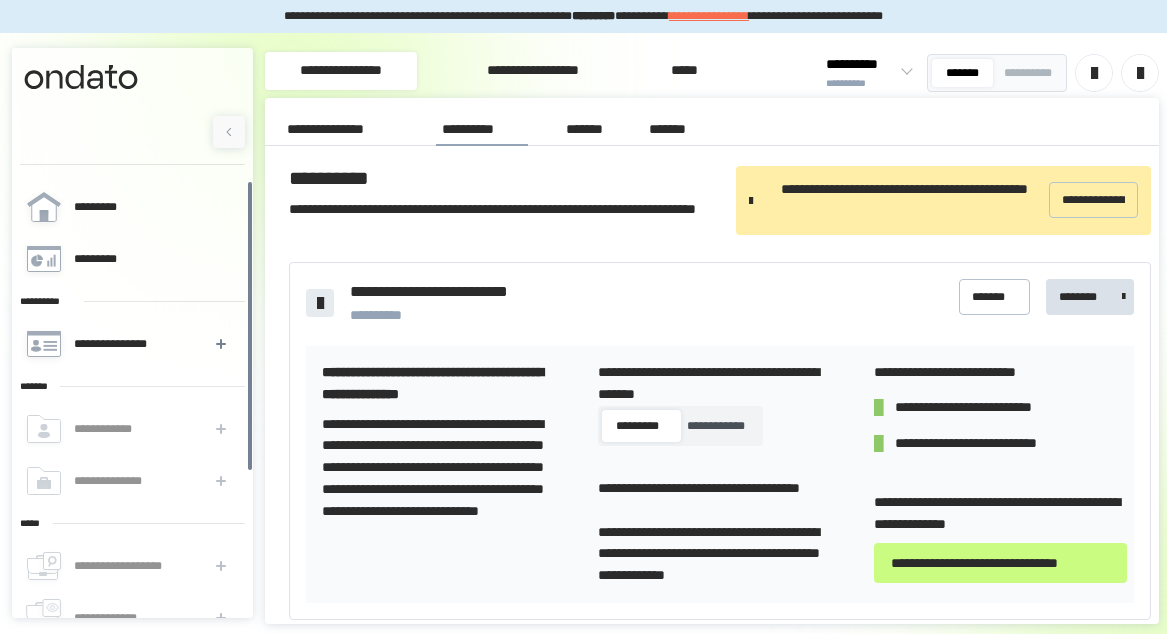 click on "*********" at bounding box center [637, 426] 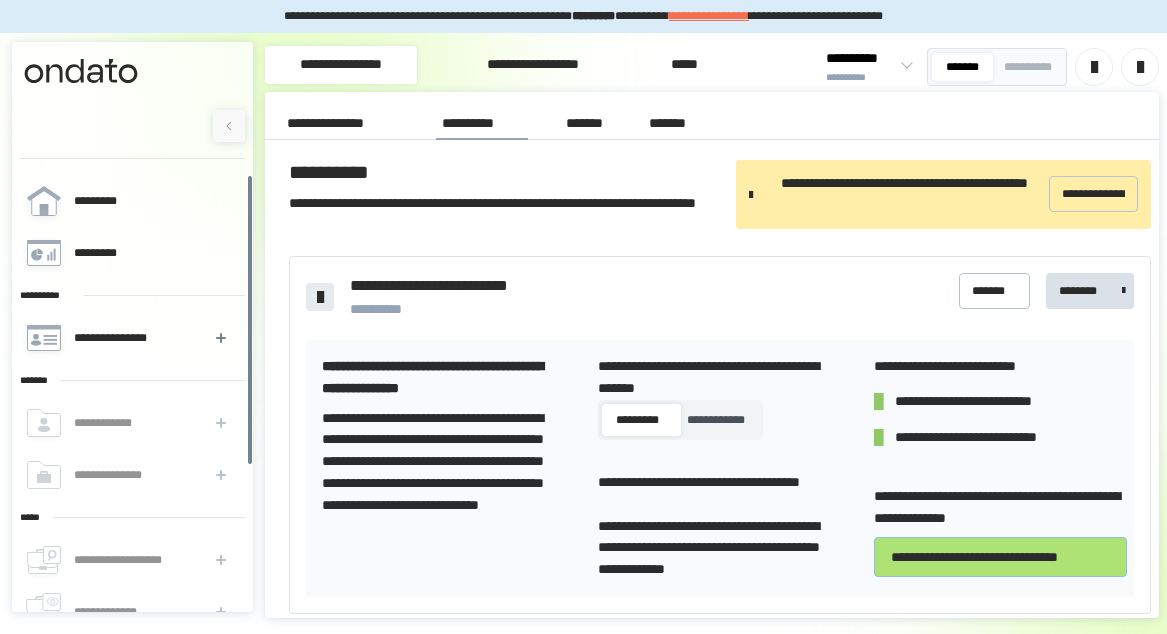 click on "**********" at bounding box center [1000, 557] 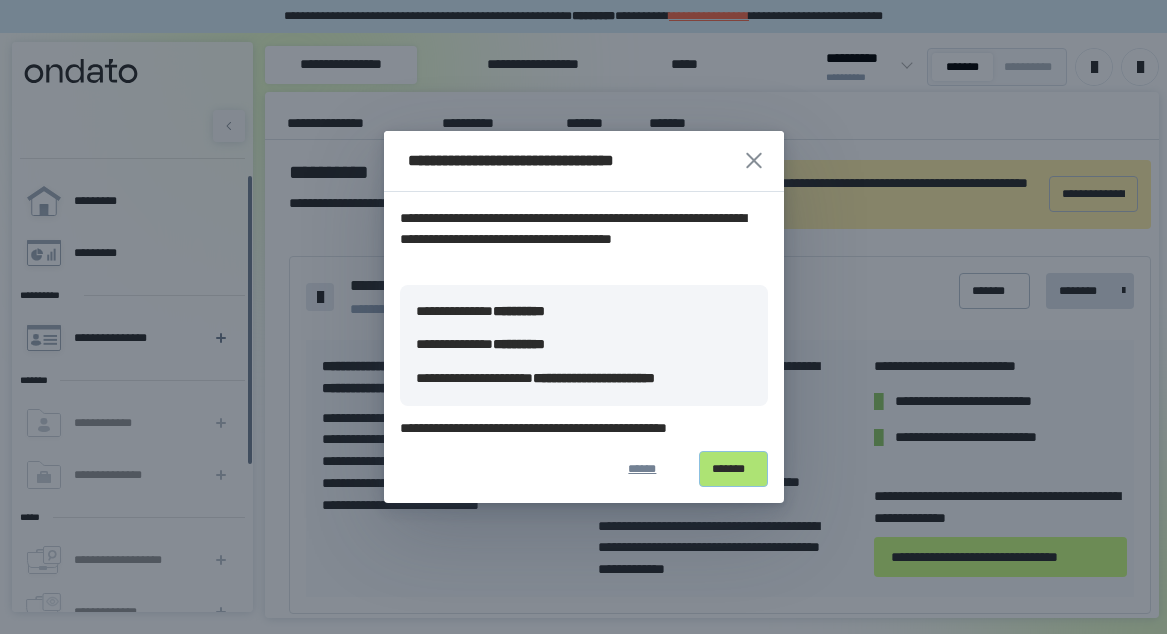 click on "*******" at bounding box center (733, 469) 